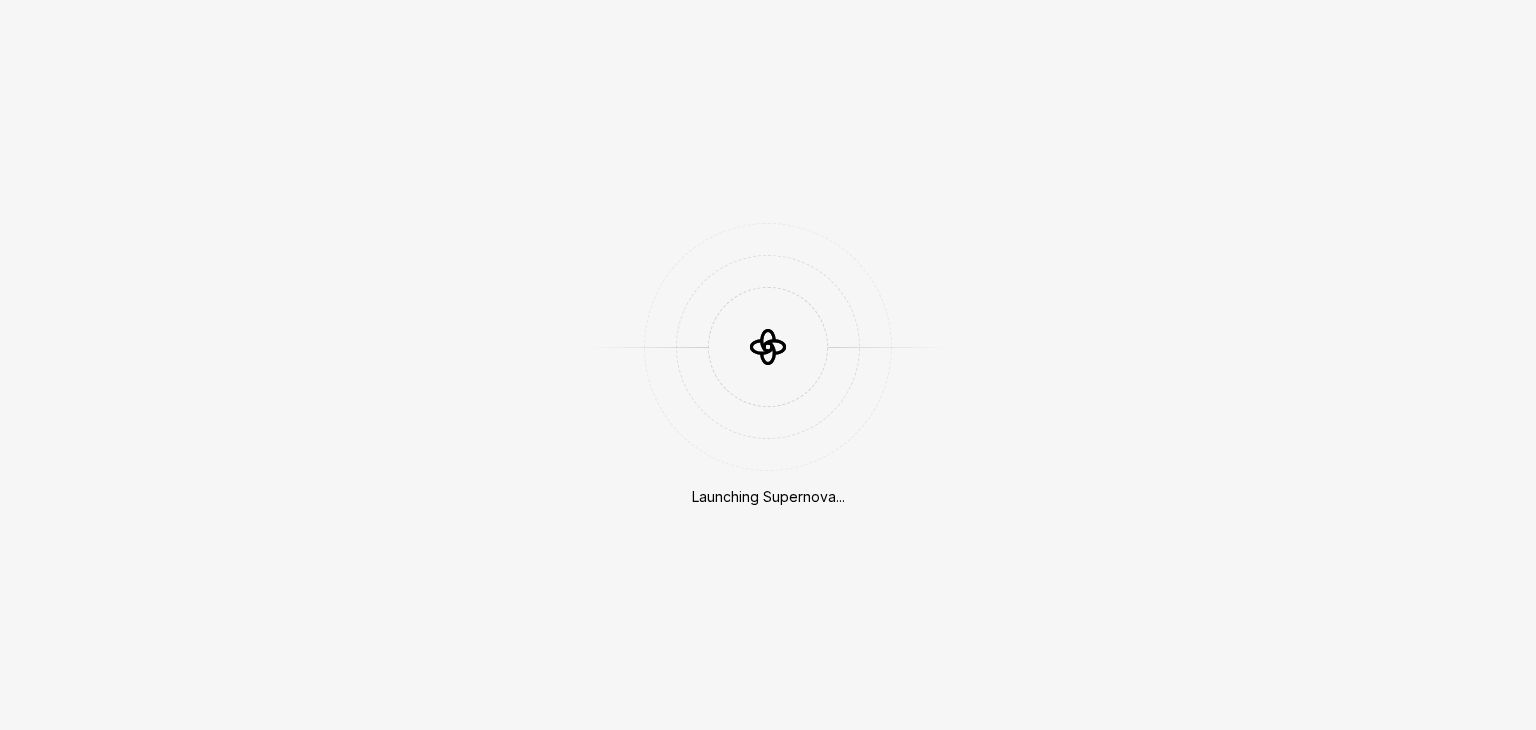 scroll, scrollTop: 0, scrollLeft: 0, axis: both 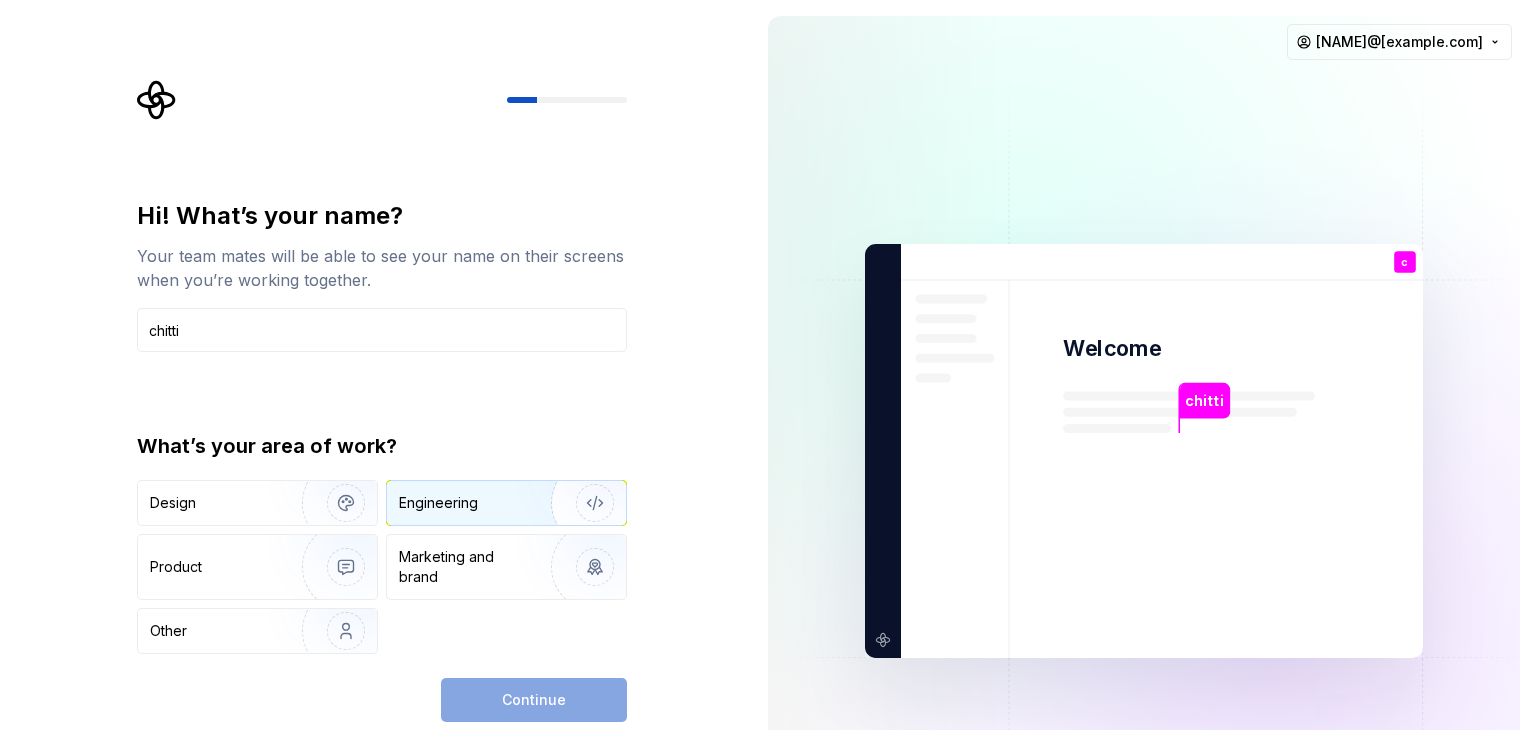 type on "chitti" 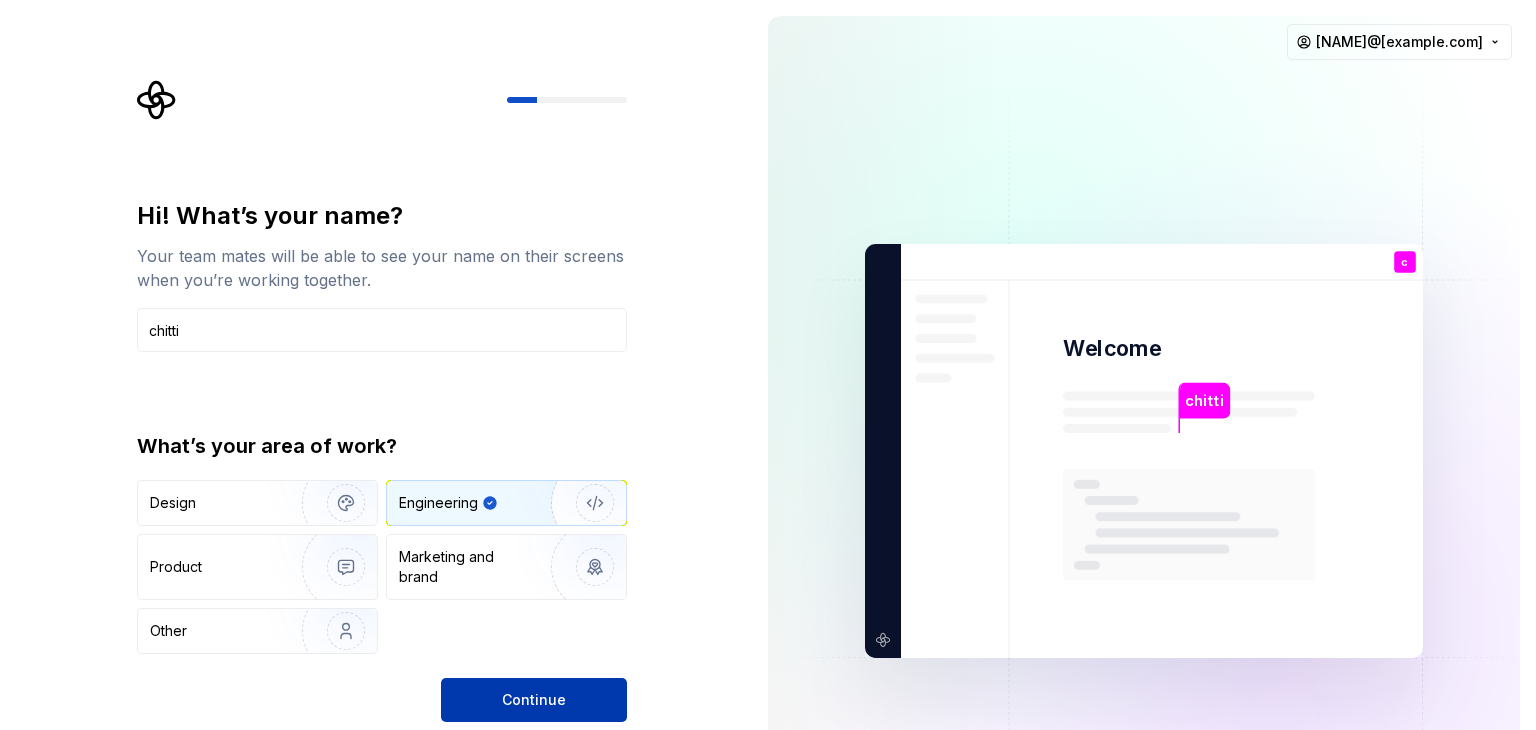 click on "Continue" at bounding box center (534, 700) 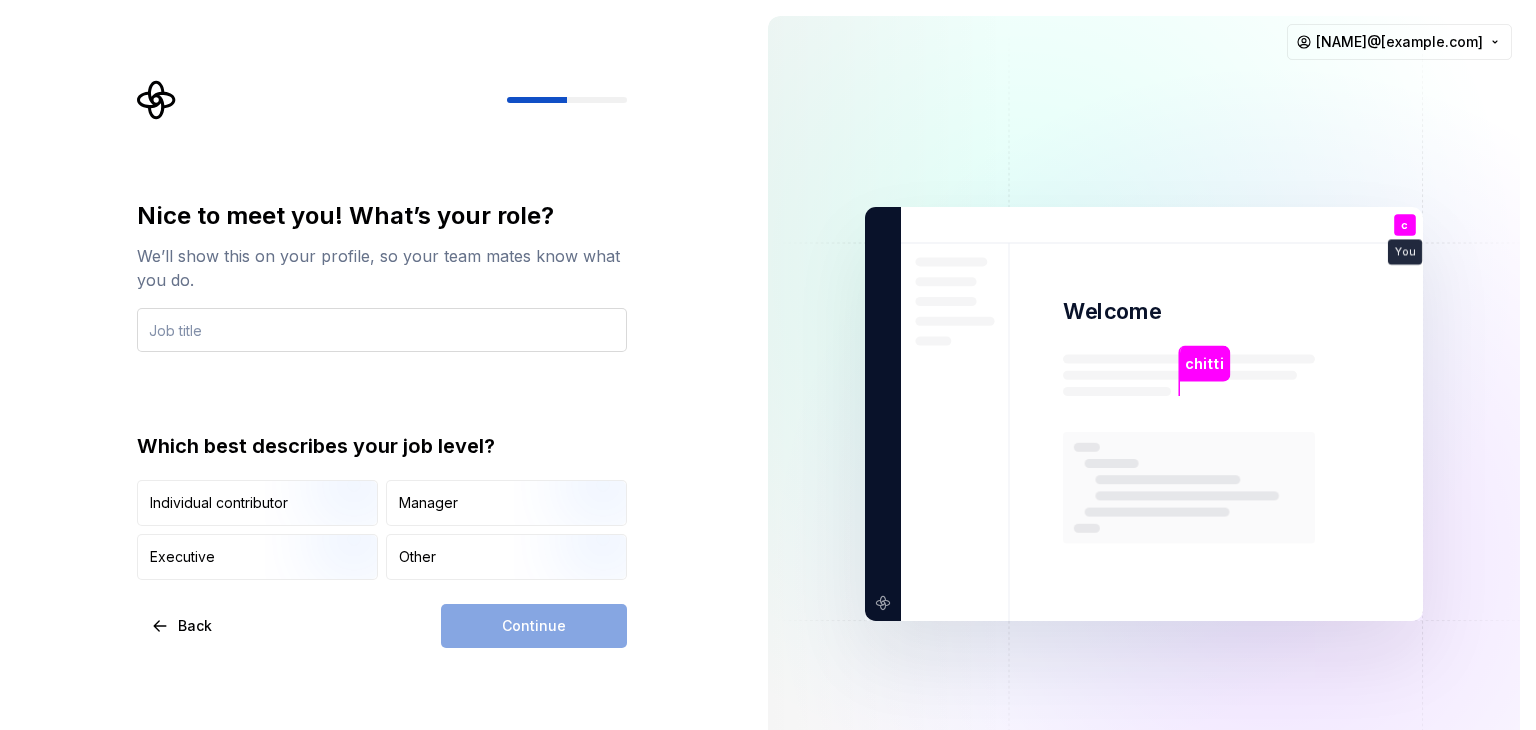 type on "t" 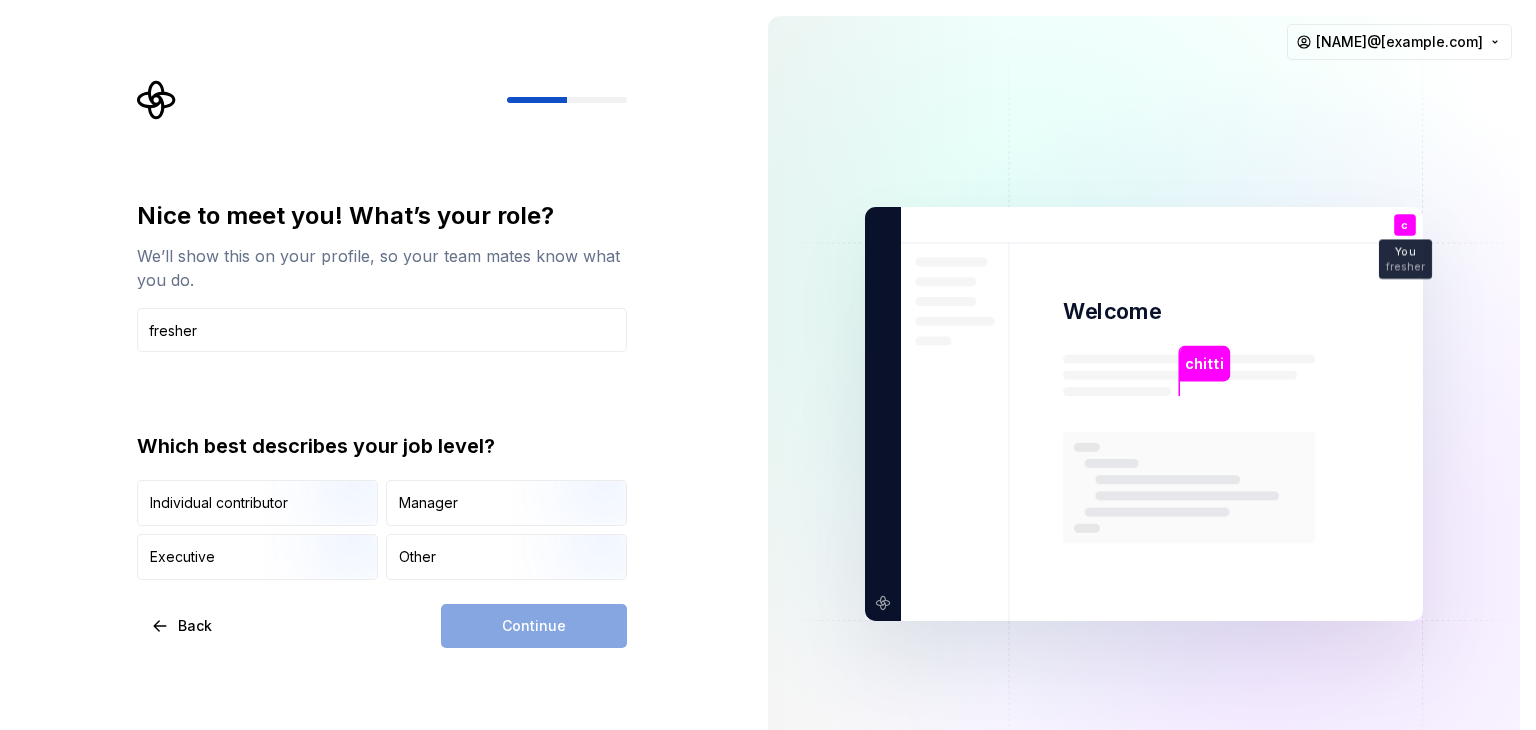 type on "fresher" 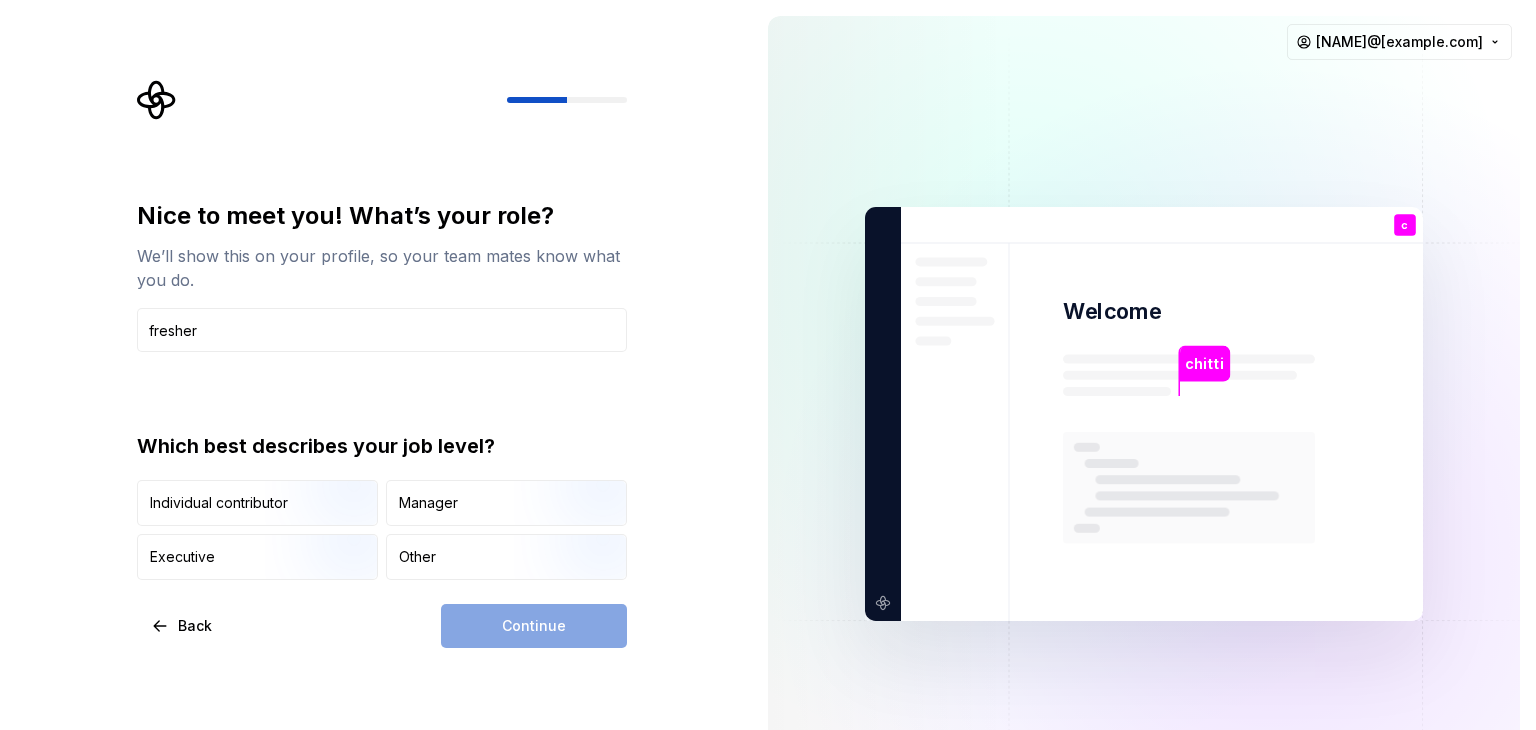 click on "Nice to meet you! What’s your role? We’ll show this on your profile, so your team mates know what you do. fresher Which best describes your job level? Individual contributor Manager Executive Other" at bounding box center [382, 390] 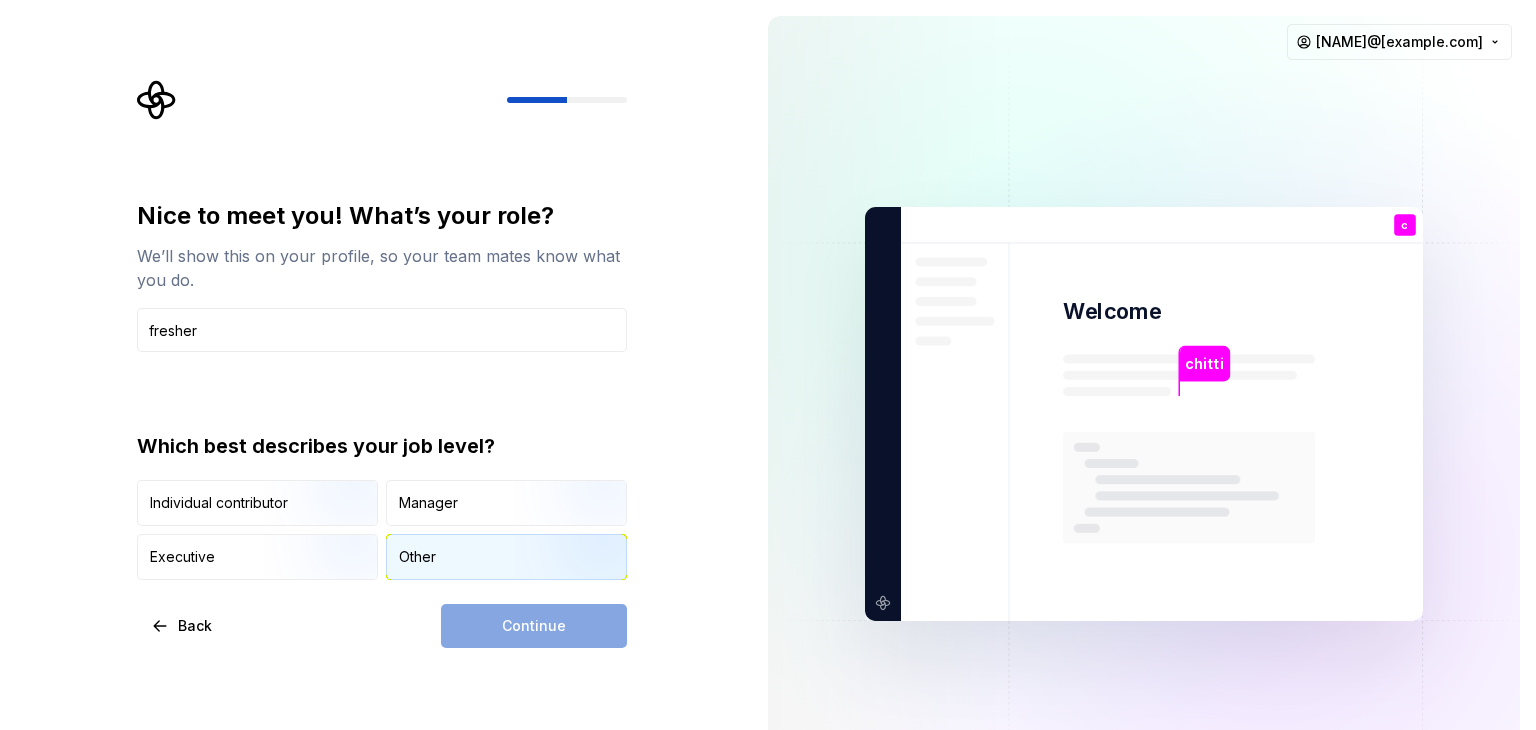 click on "Other" at bounding box center [417, 557] 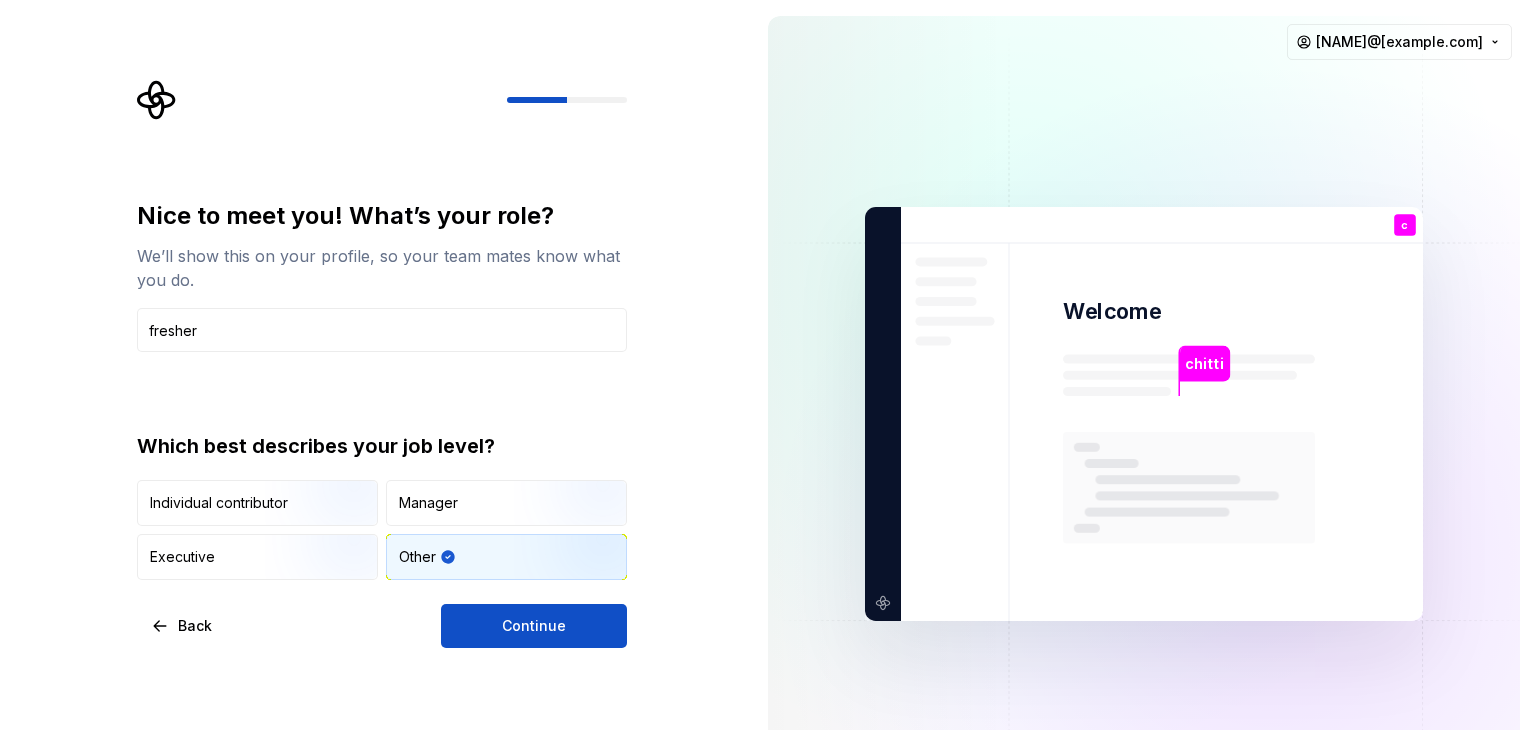click on "Nice to meet you! What’s your role? We’ll show this on your profile, so your team mates know what you do. fresher Which best describes your job level? Individual contributor Manager Executive Other Back Continue" at bounding box center (382, 424) 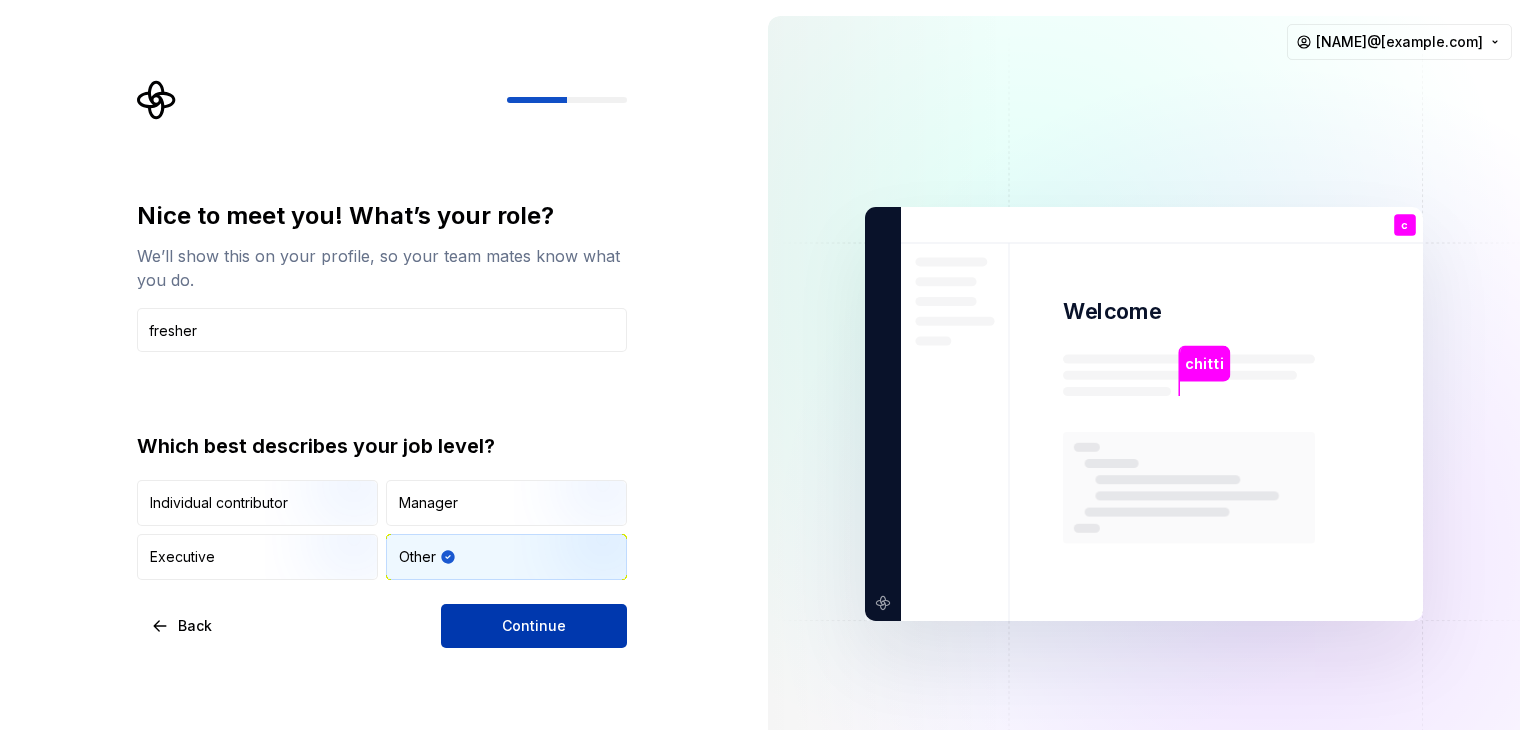 click on "Continue" at bounding box center (534, 626) 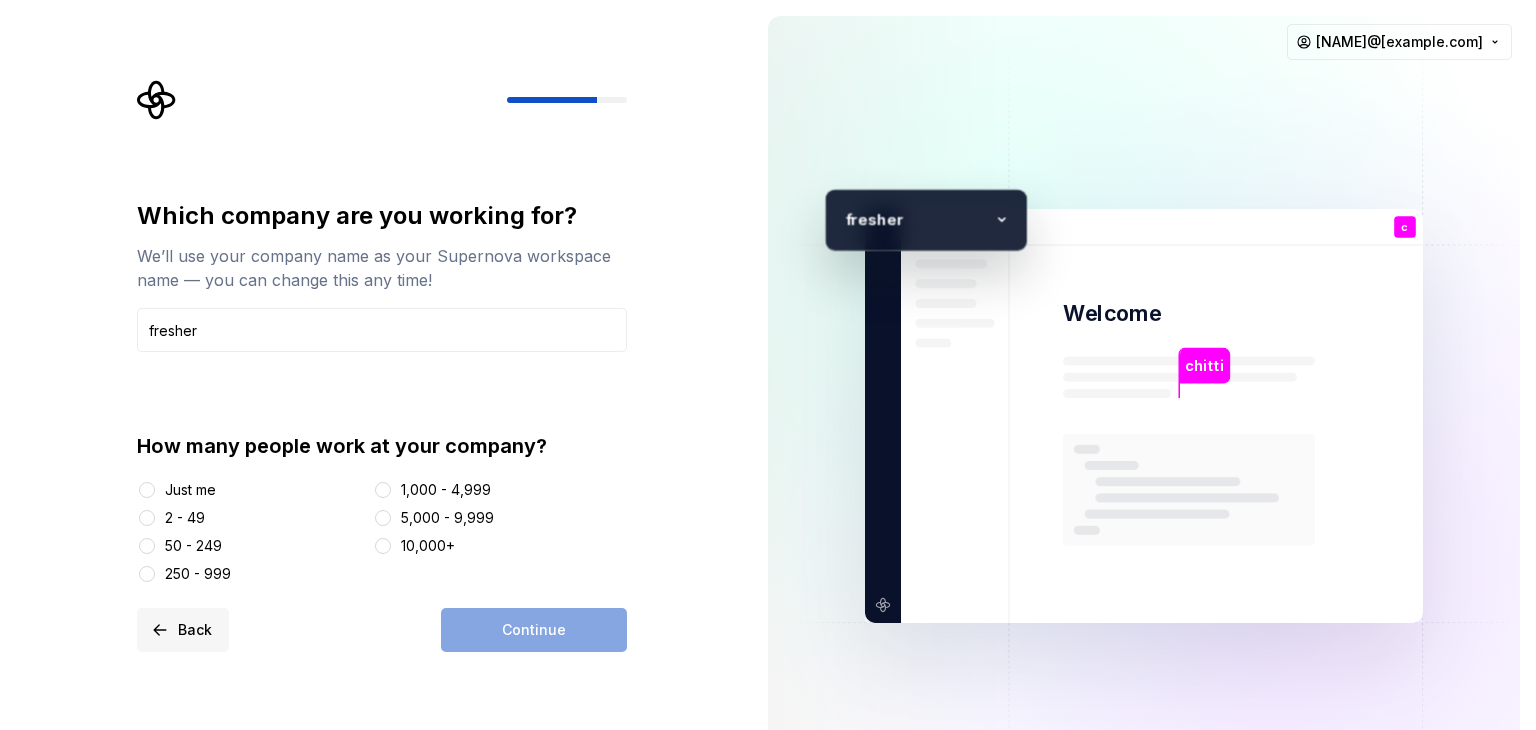 type on "fresher" 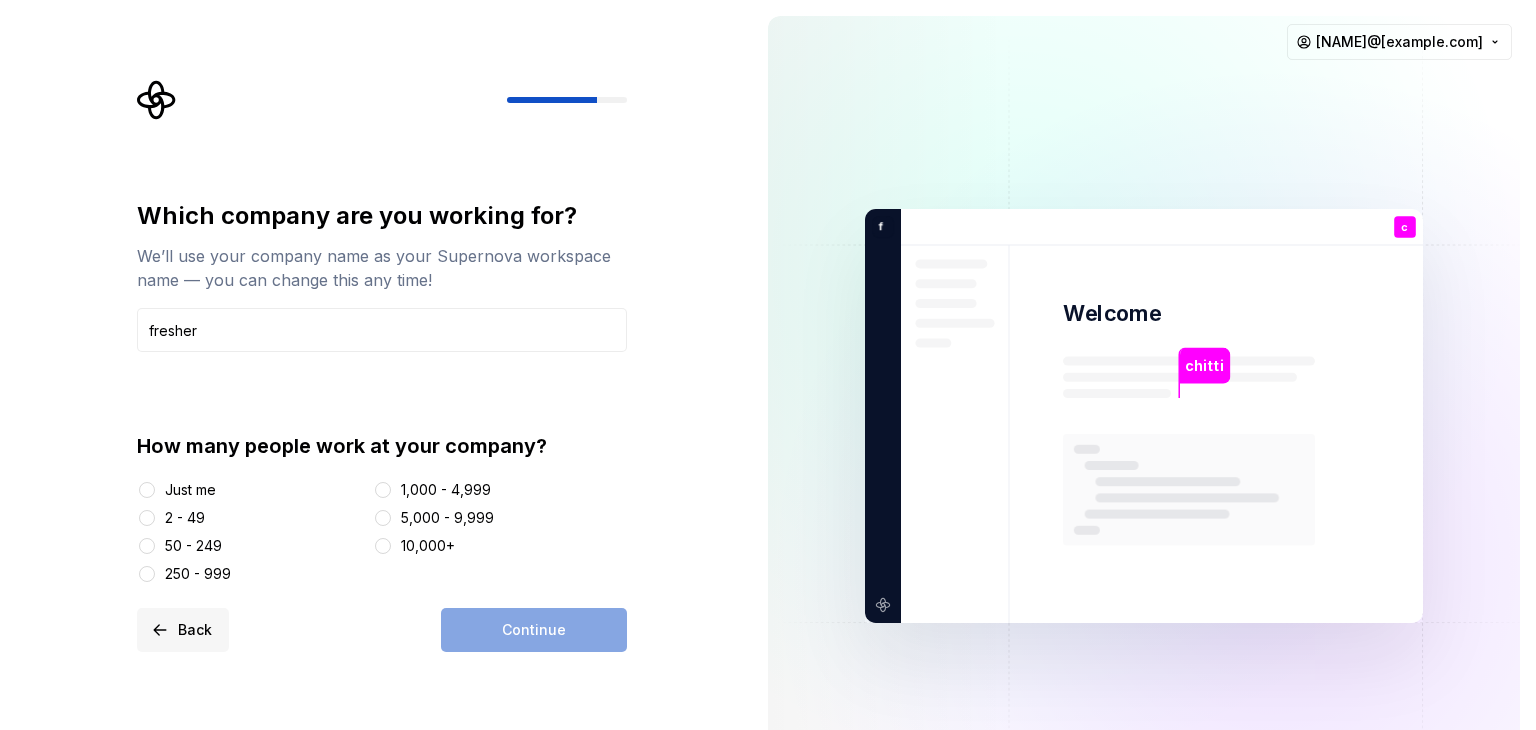 click on "Back" at bounding box center [183, 630] 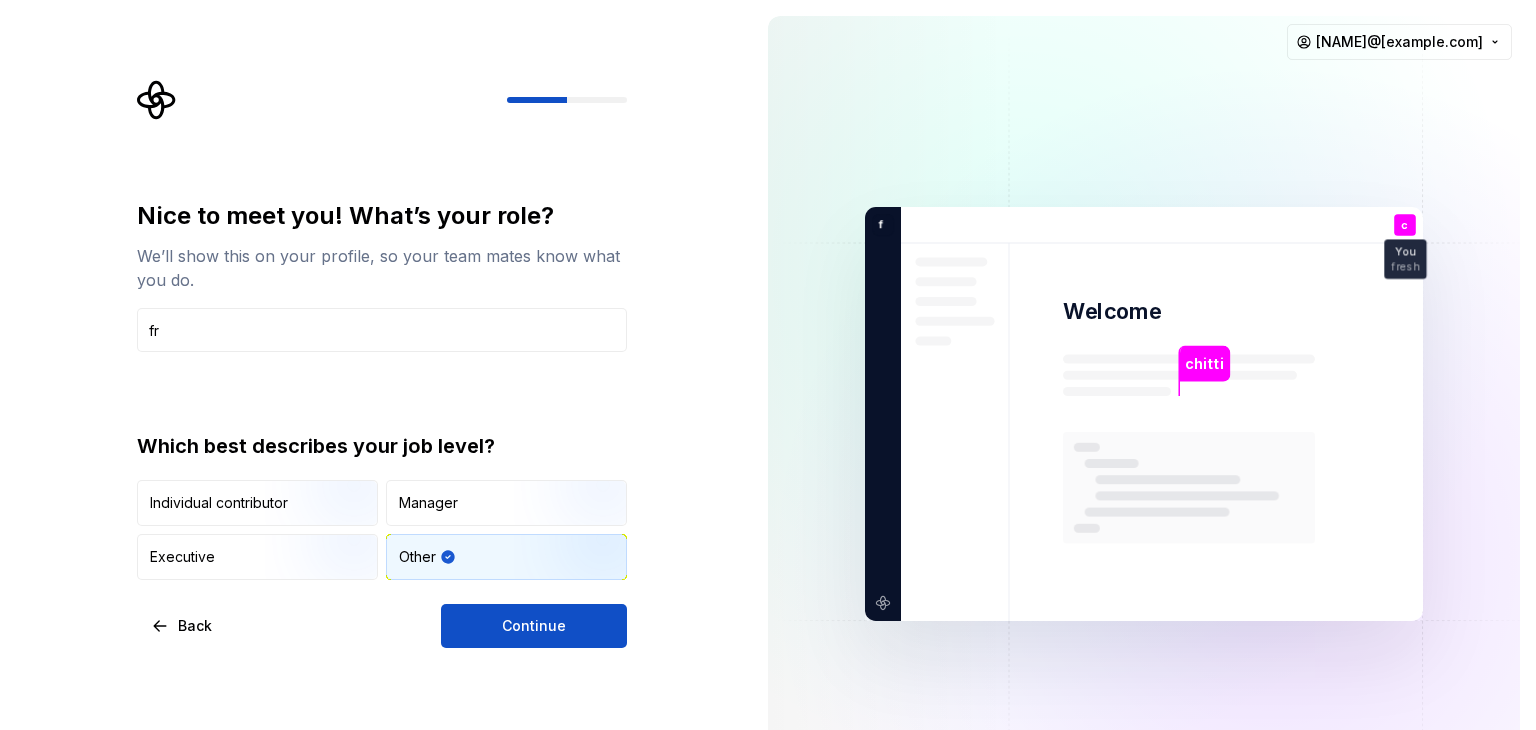 type on "f" 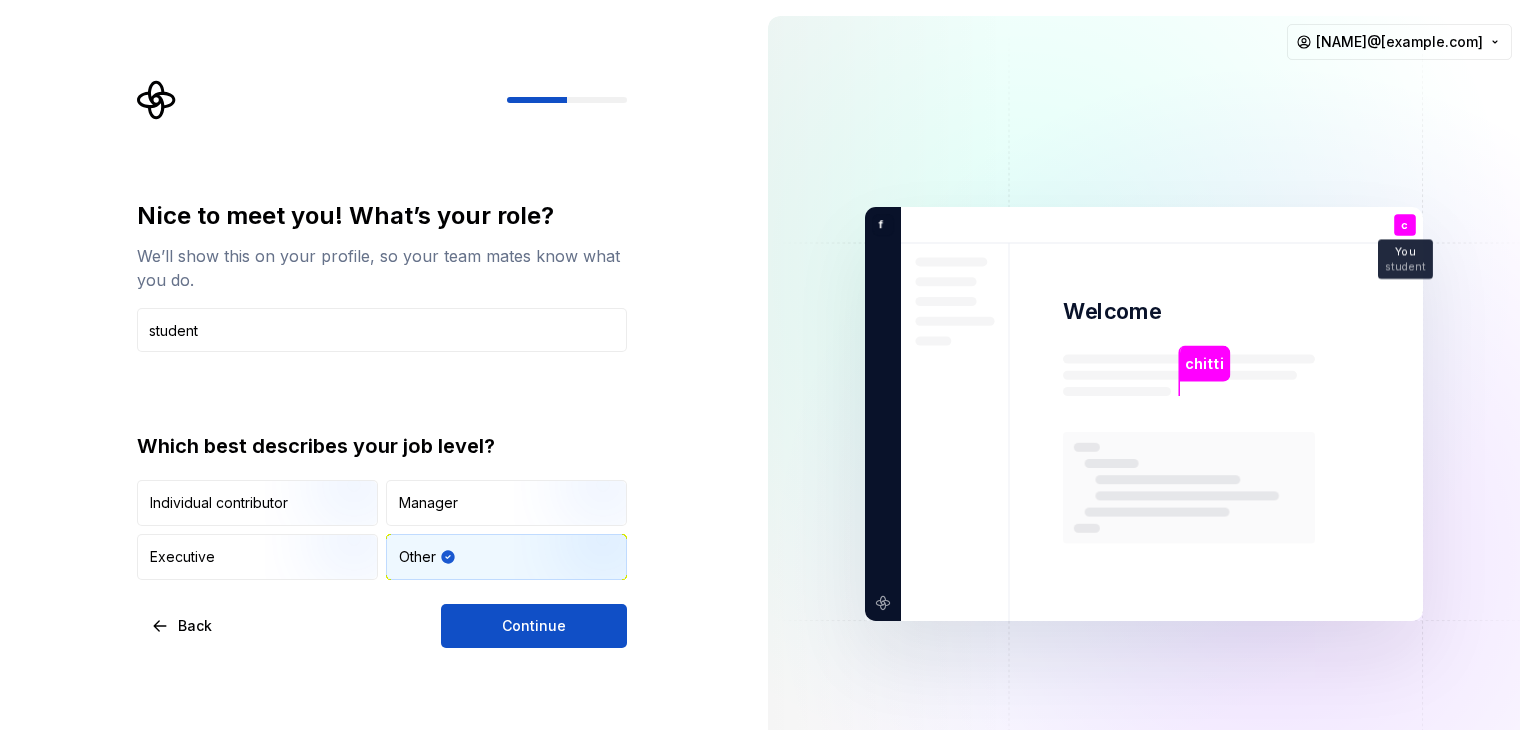 type on "student" 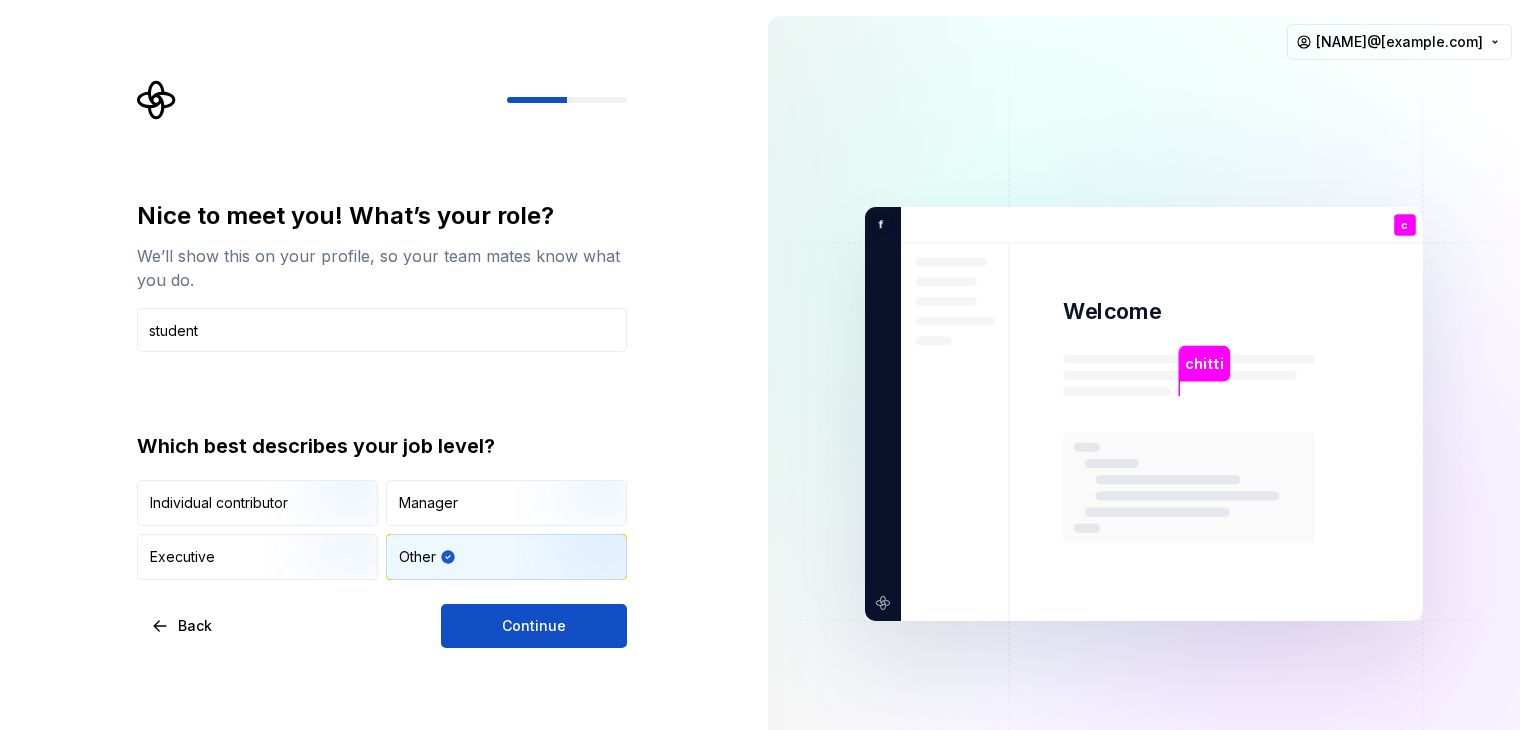 click on "Nice to meet you! What’s your role? We’ll show this on your profile, so your team mates know what you do. student Which best describes your job level? Individual contributor Manager Executive Other" at bounding box center [382, 390] 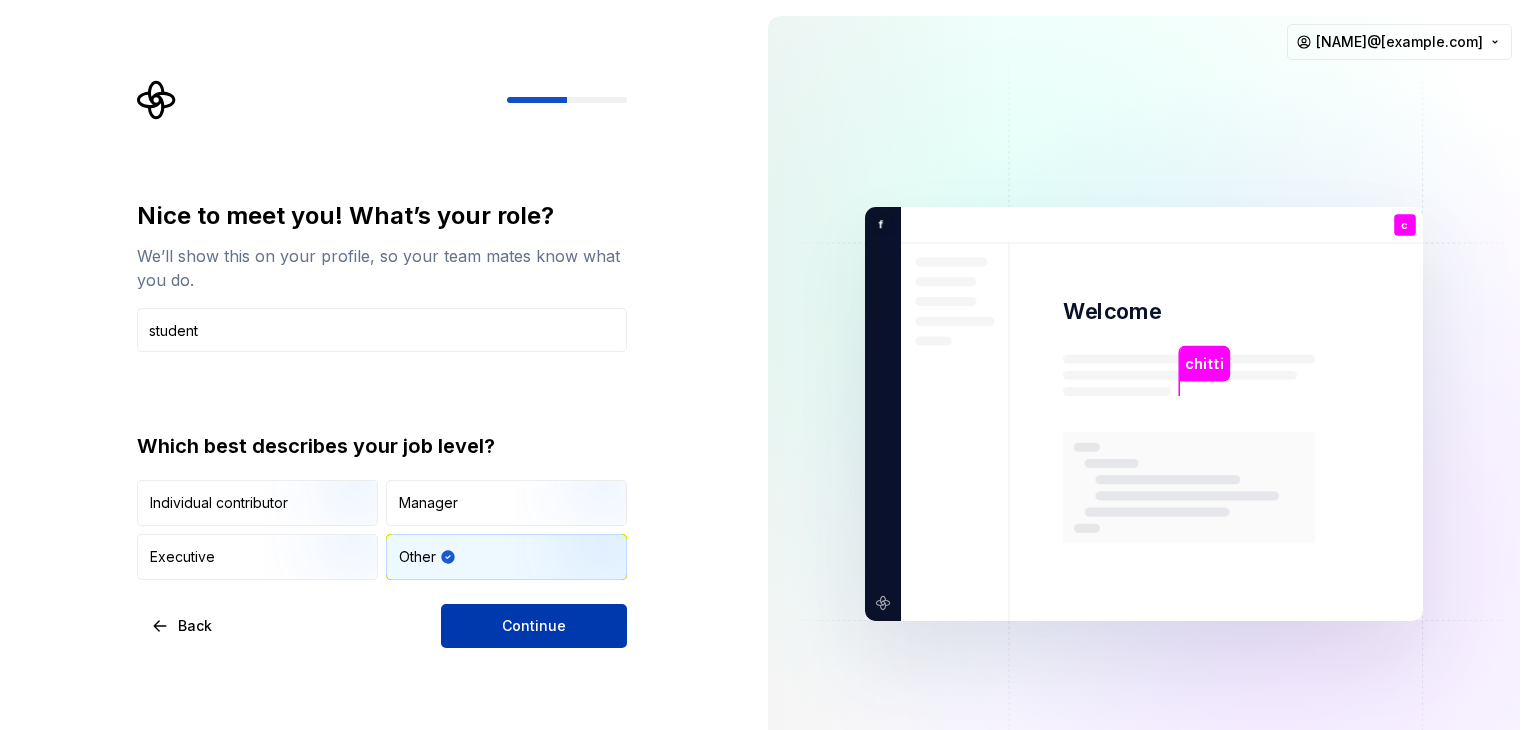 click on "Continue" at bounding box center (534, 626) 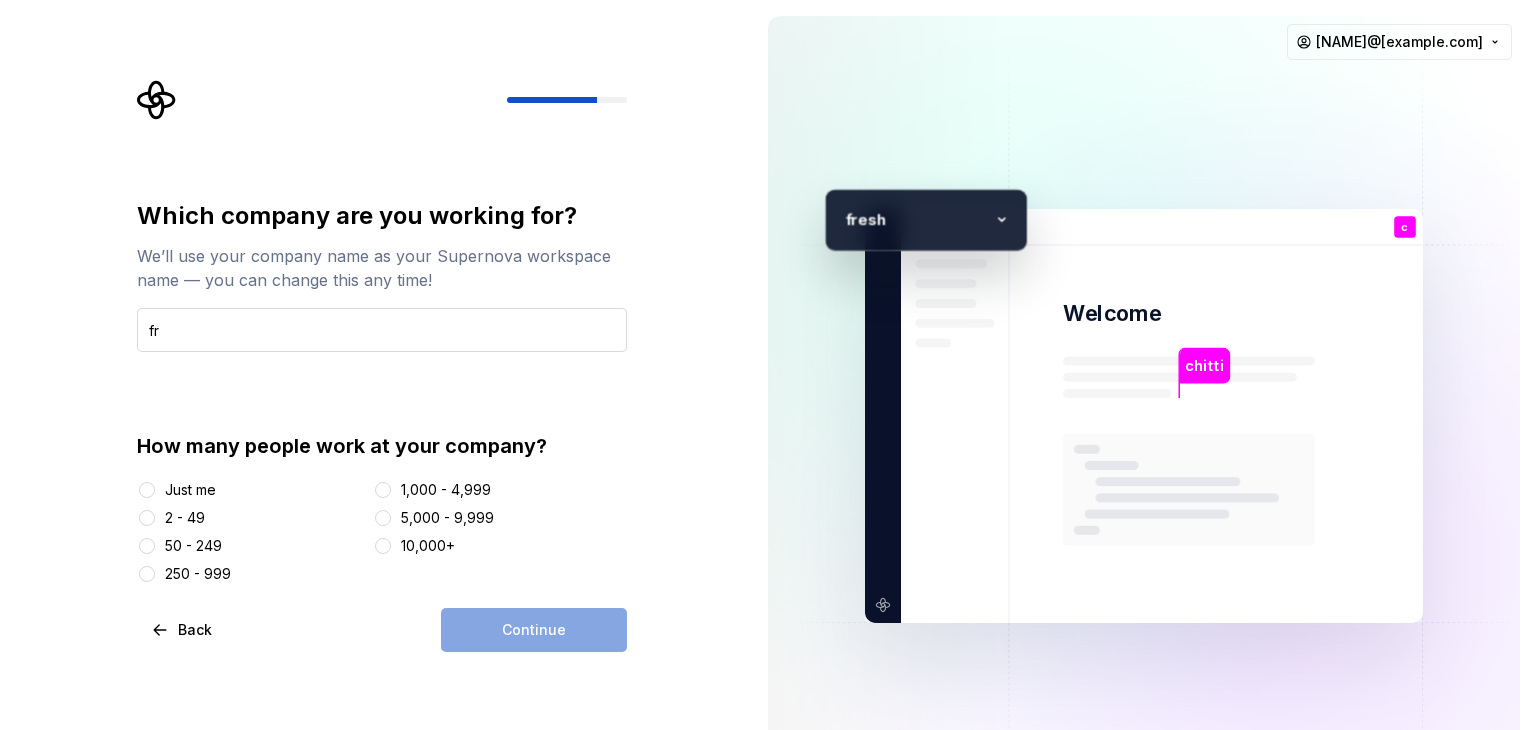 type on "f" 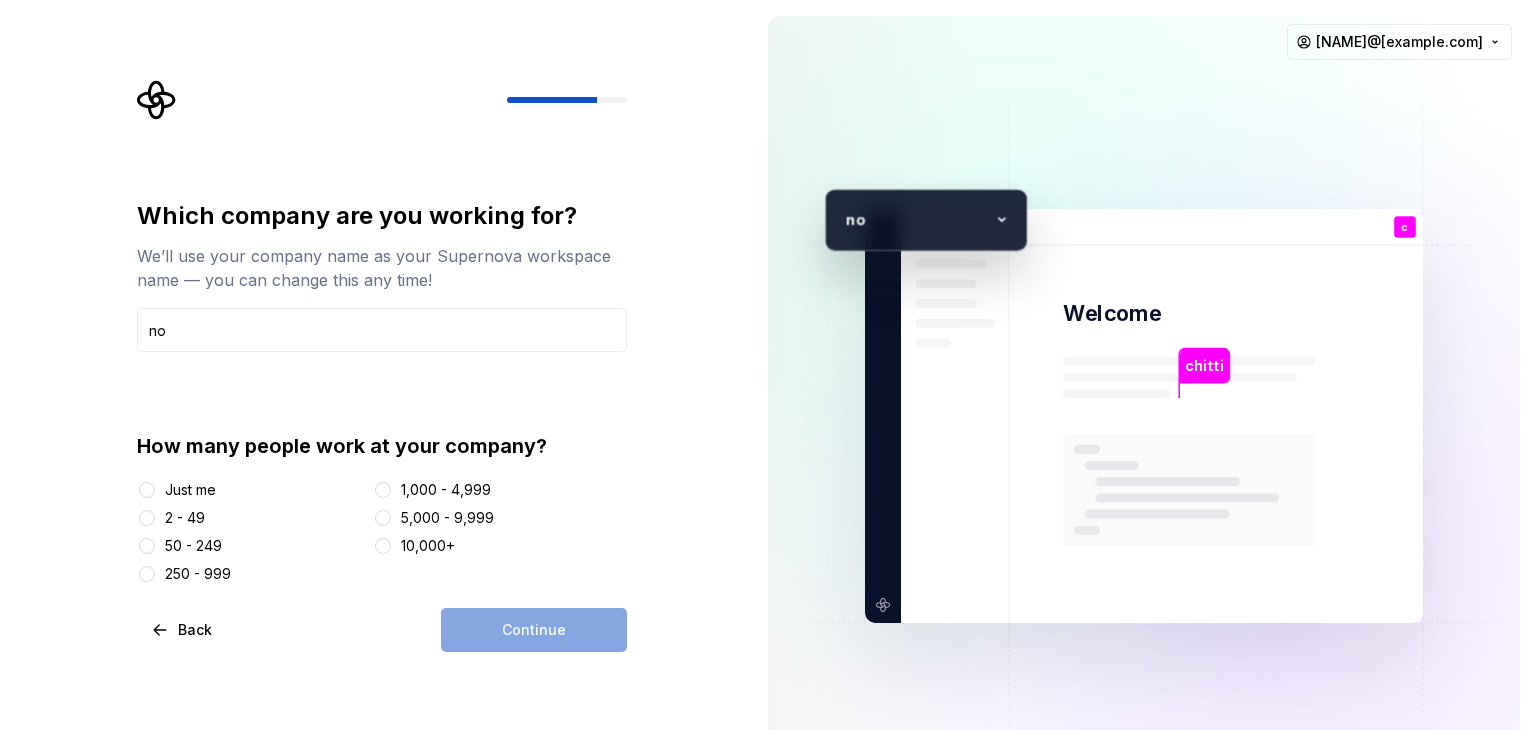 type on "no" 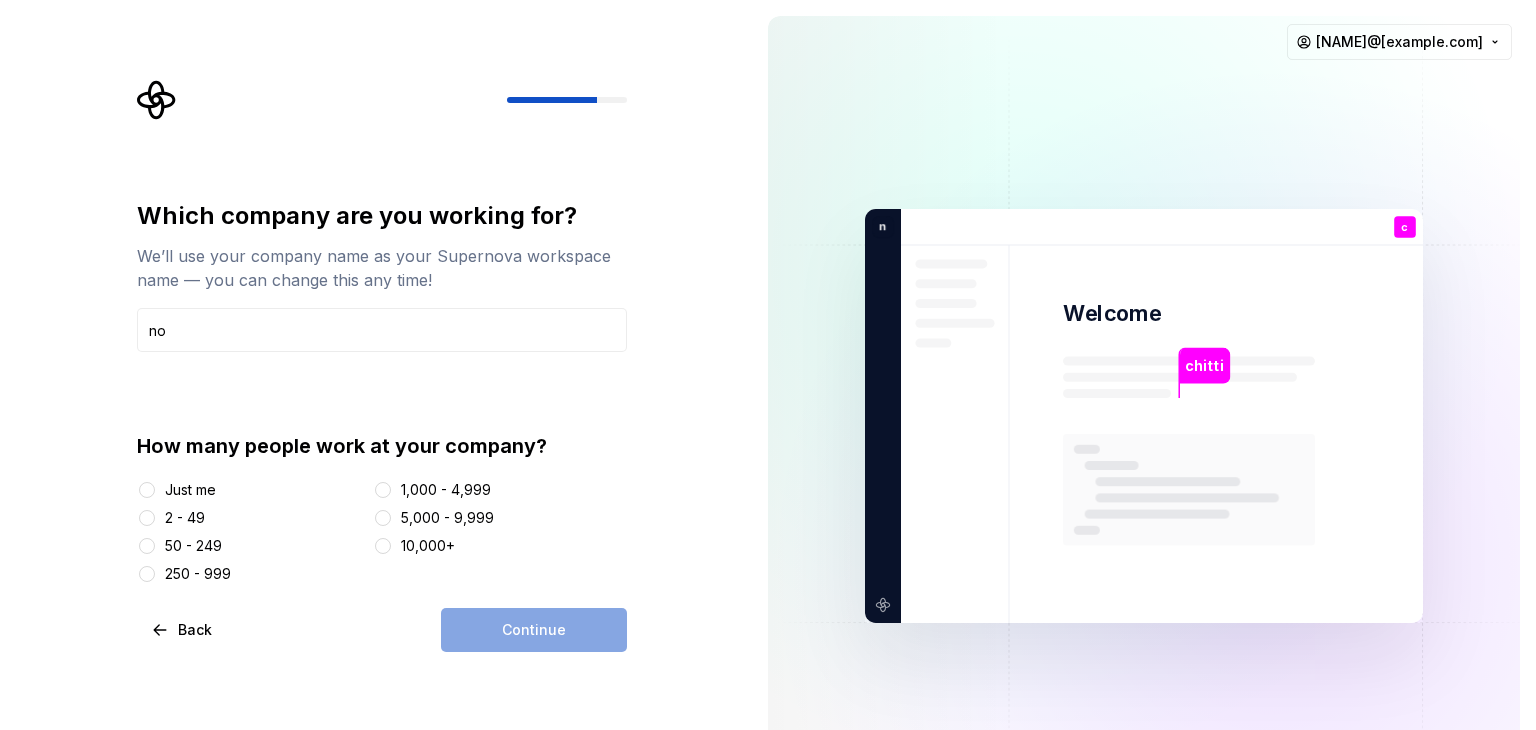click on "Continue" at bounding box center (534, 630) 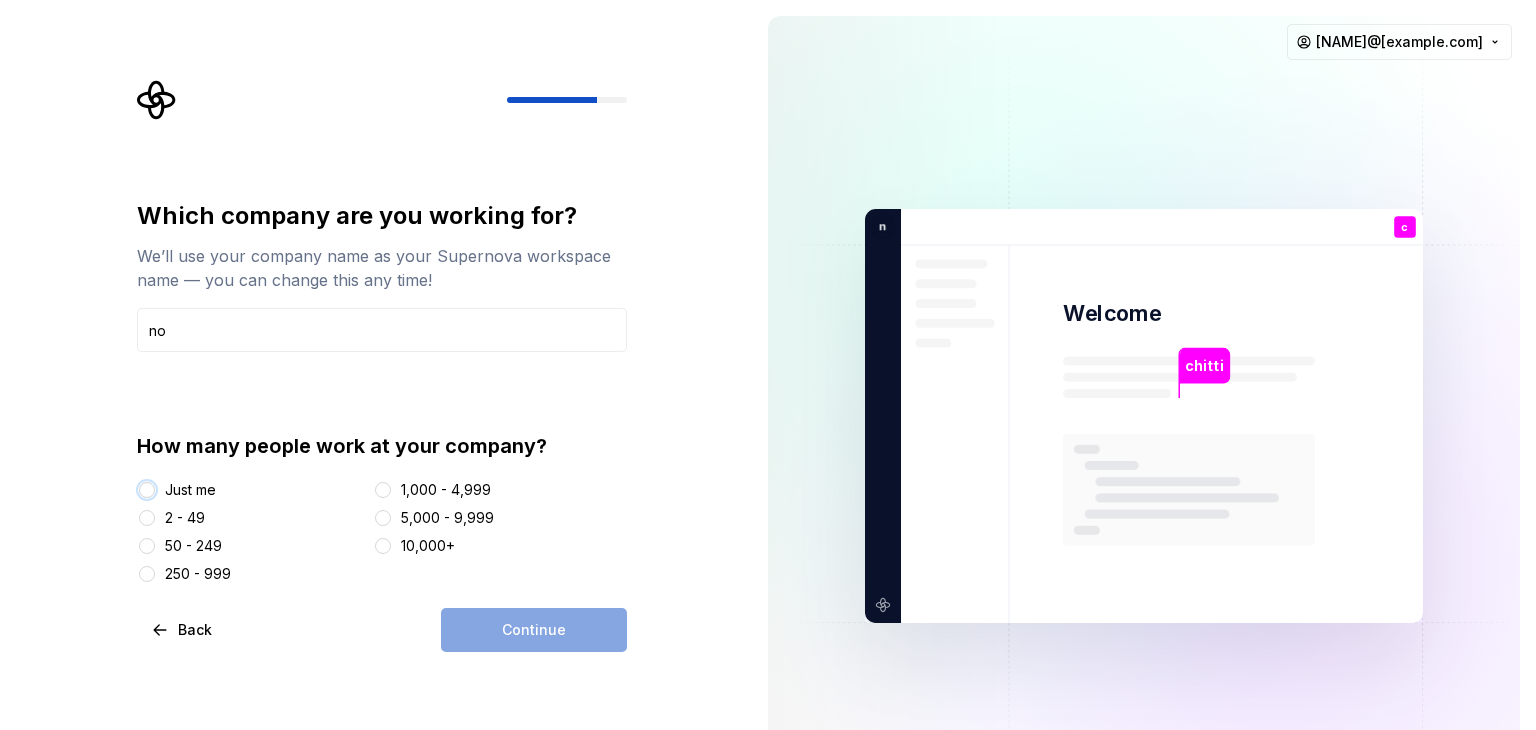 click on "Just me" at bounding box center (147, 490) 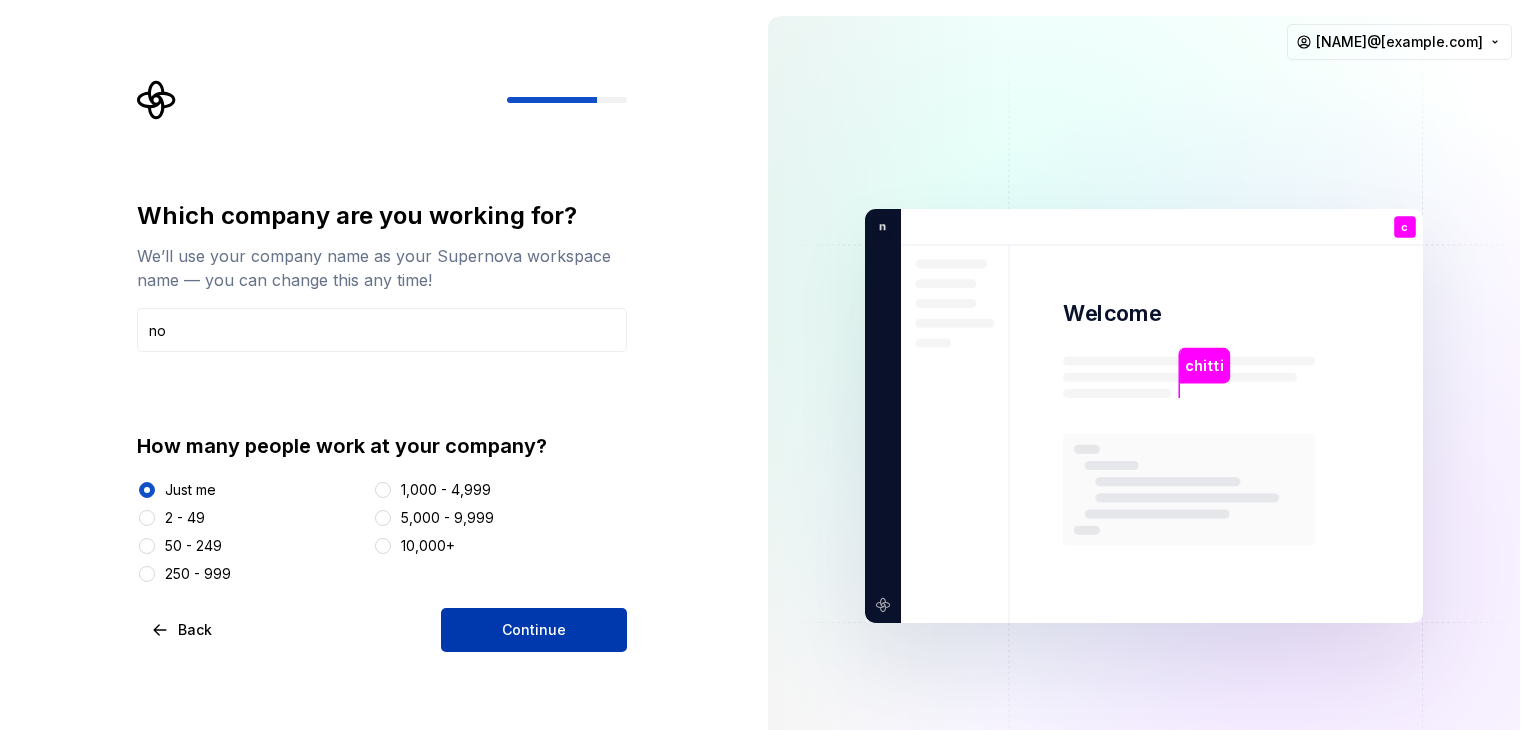 click on "Continue" at bounding box center (534, 630) 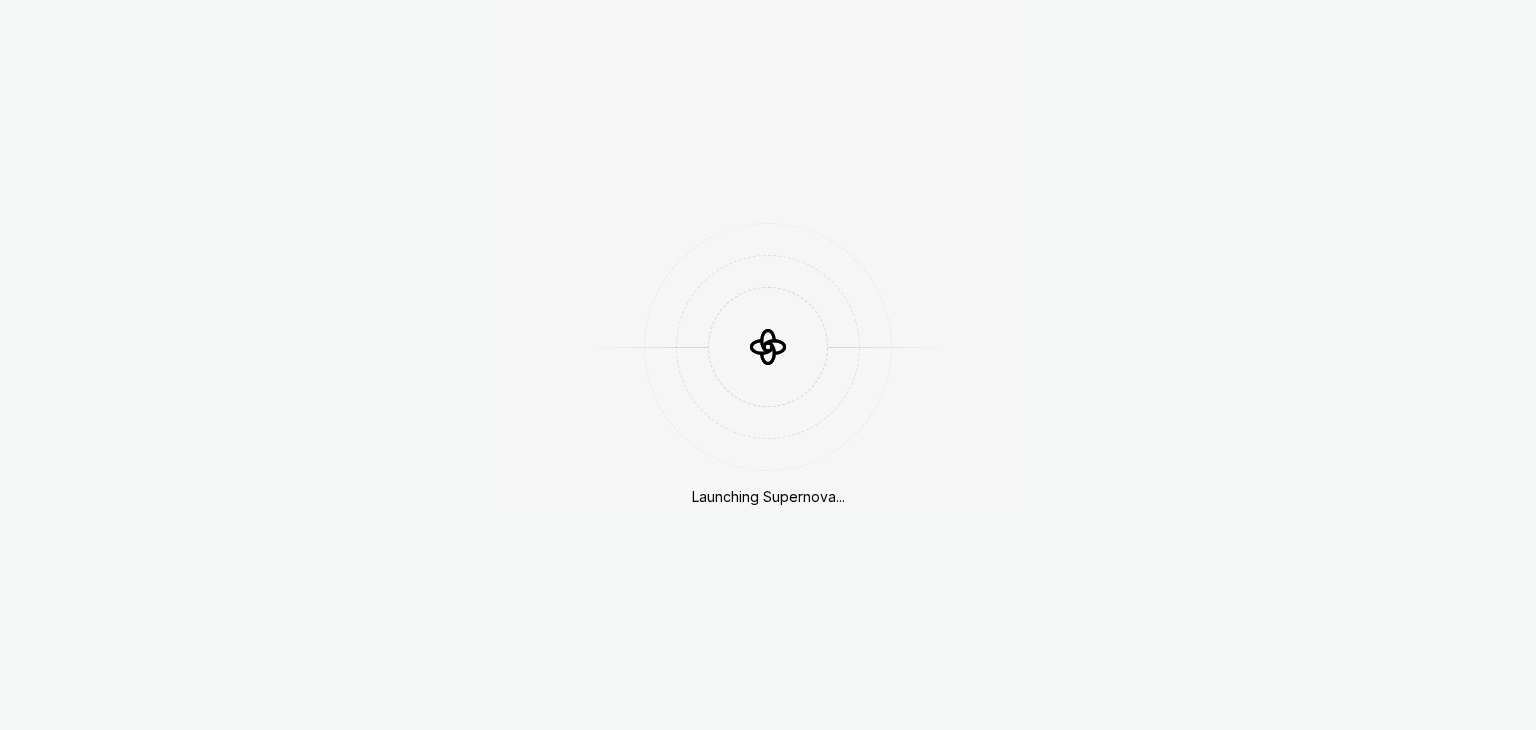 scroll, scrollTop: 0, scrollLeft: 0, axis: both 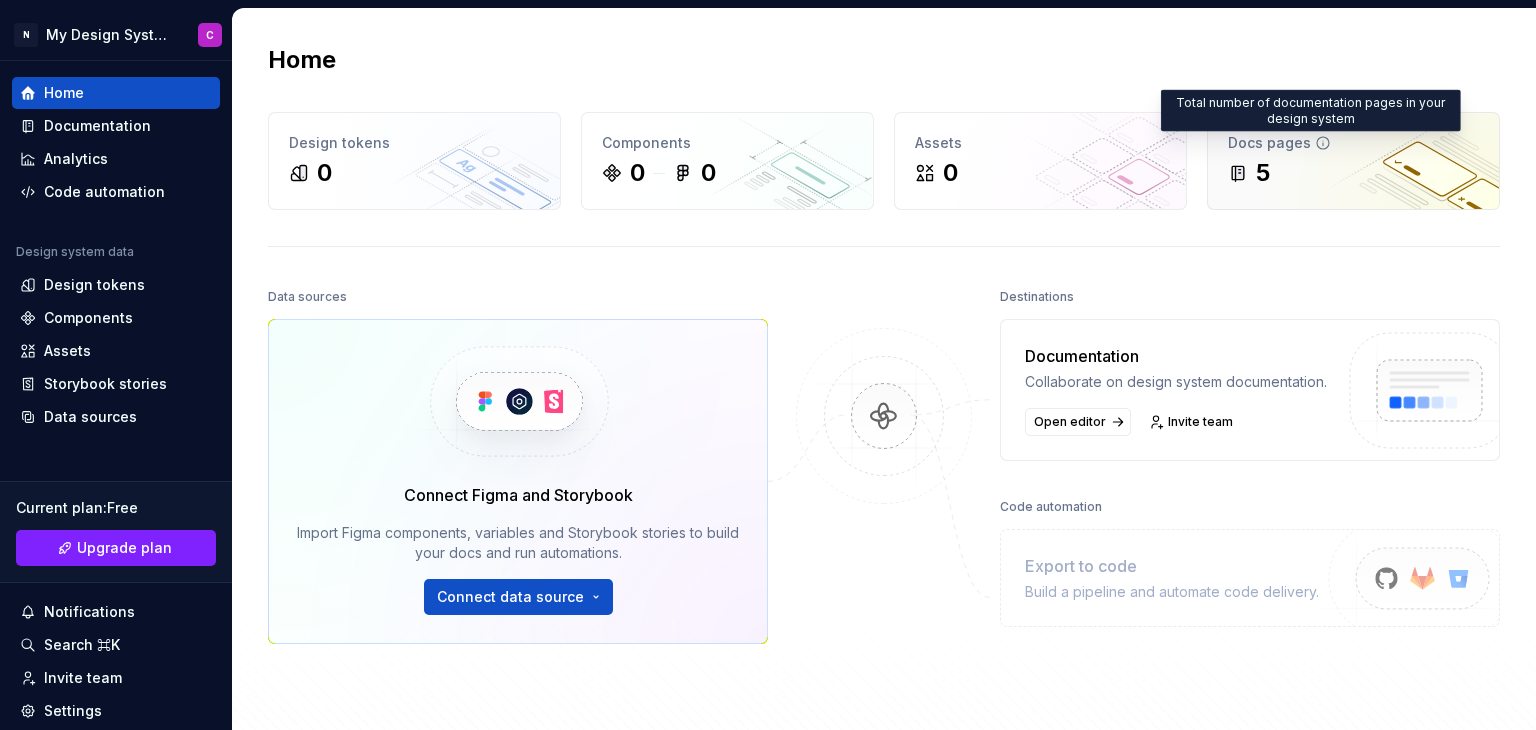 click 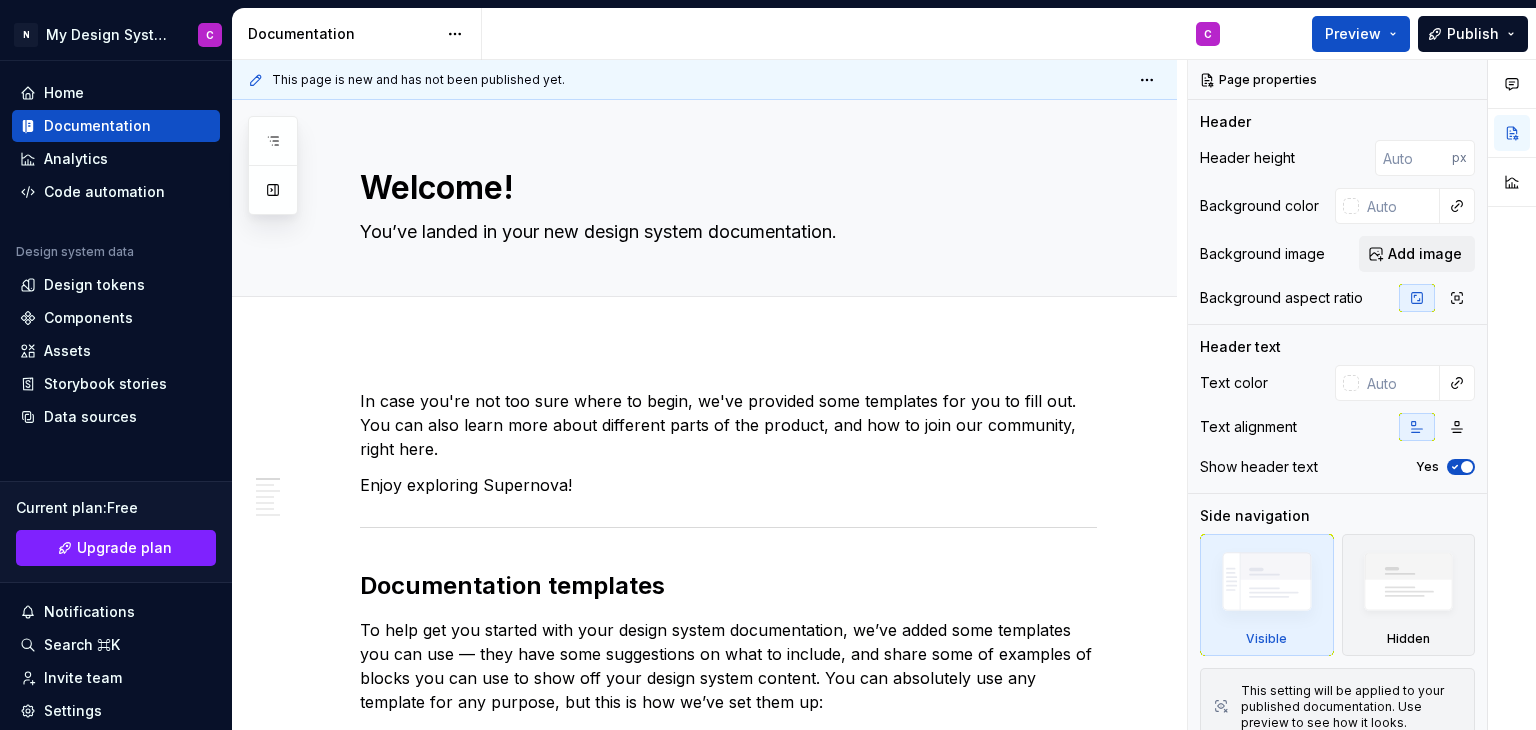 click on "N My Design System C Home Documentation Analytics Code automation Design system data Design tokens Components Assets Storybook stories Data sources Current plan :  Free Upgrade plan Notifications Search ⌘K Invite team Settings Contact support Help Documentation C Preview Publish Pages Add
Accessibility guide for tree Page tree.
Navigate the tree with the arrow keys. Common tree hotkeys apply. Further keybindings are available:
enter to execute primary action on focused item
f2 to start renaming the focused item
escape to abort renaming an item
control+d to start dragging selected items
Welcome! C Foundations Design tokens Typography Components Component overview Component detail Changes Welcome! Foundations  /  Design tokens Foundations  /  Typography Components  /  Component overview Components  /  Component detail Upgrade to Enterprise to turn on approval workflow Learn more Contact us Welcome! Edit header Design system data ." at bounding box center [768, 365] 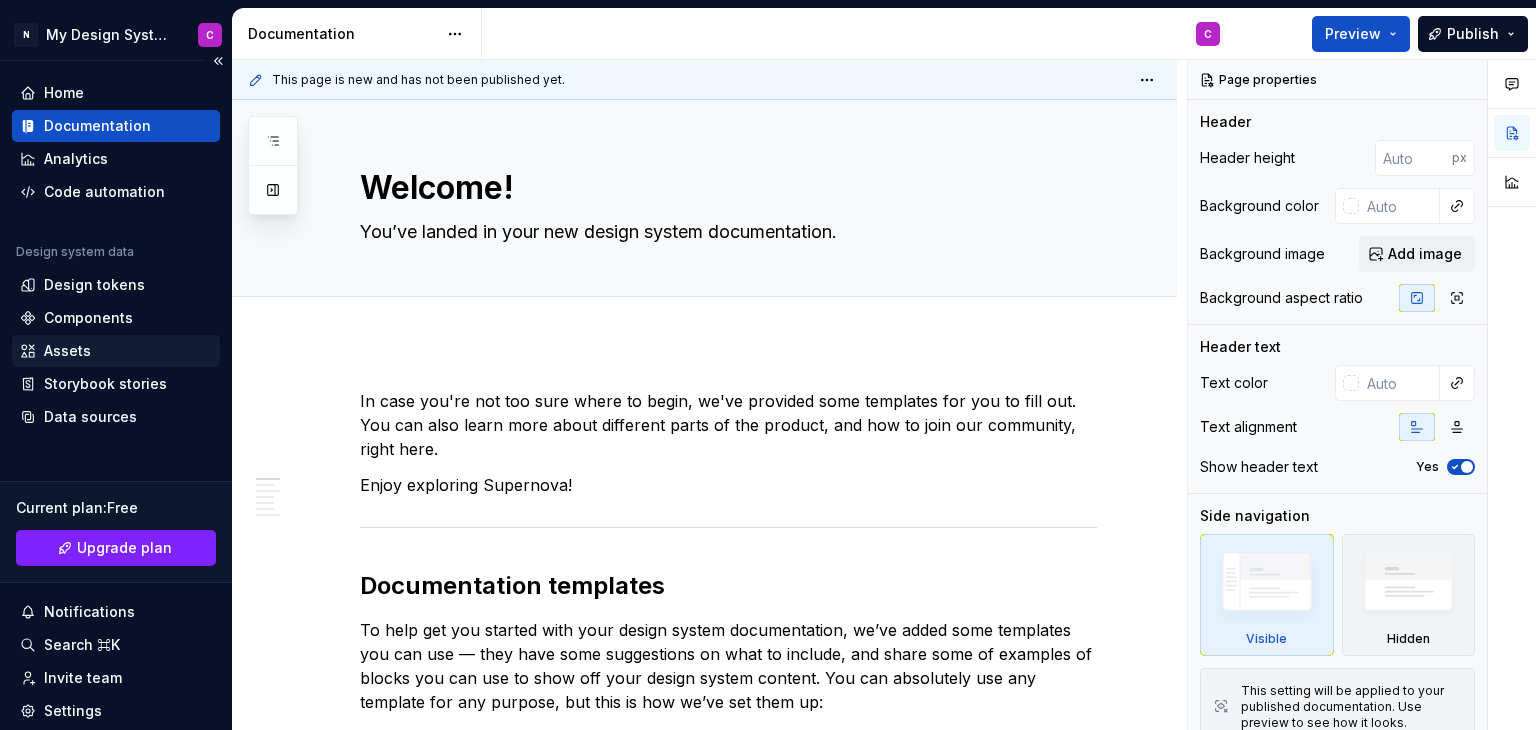 click on "Assets" at bounding box center [116, 351] 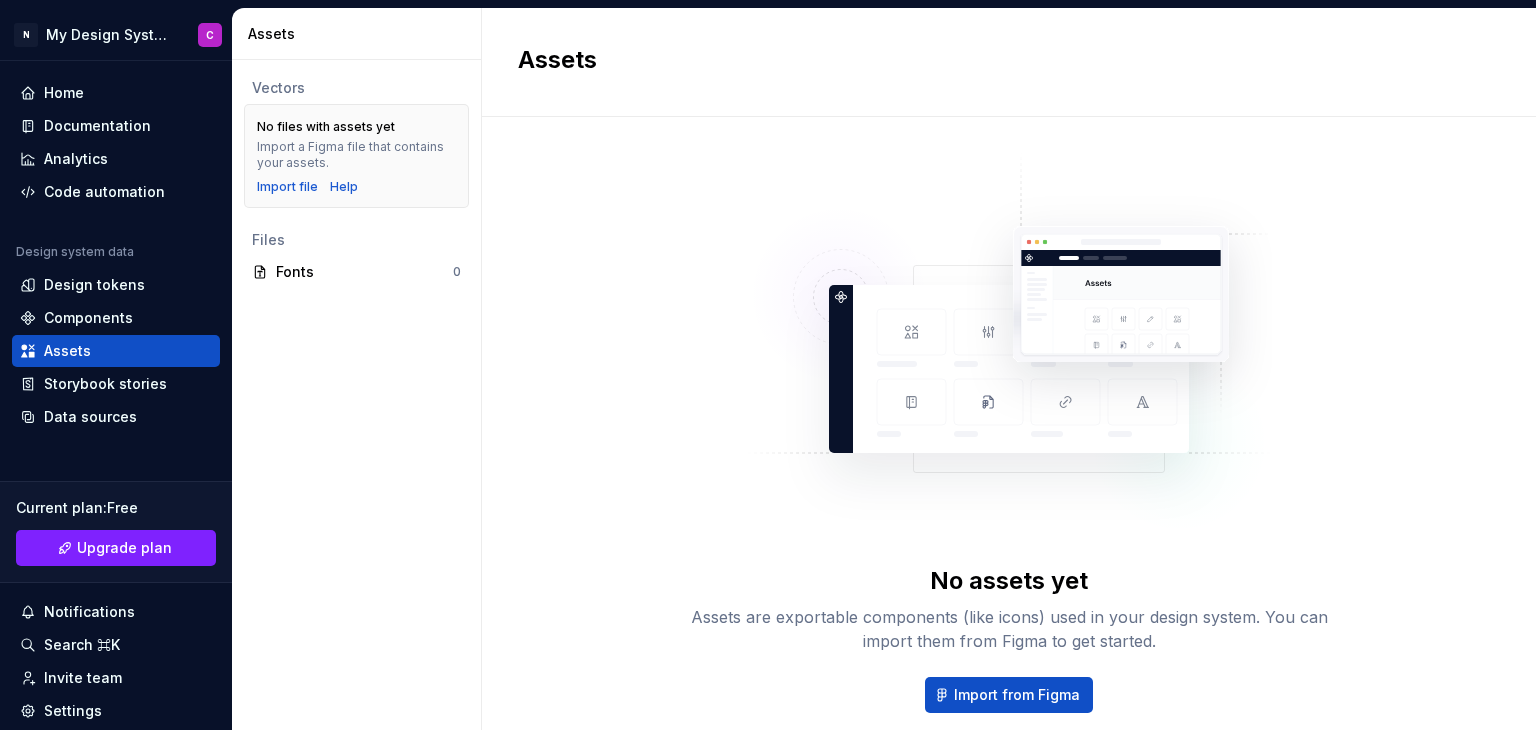 type on "*" 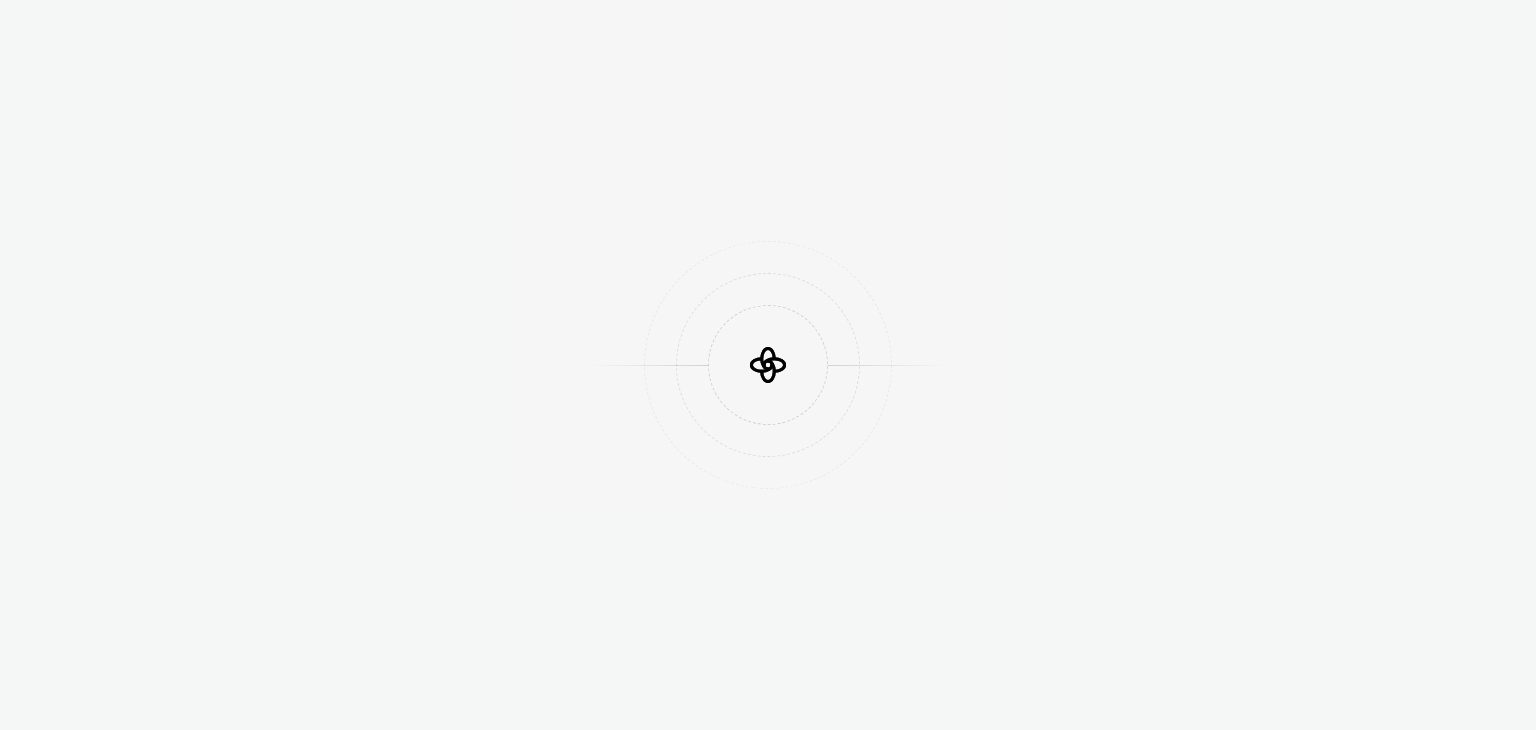 scroll, scrollTop: 0, scrollLeft: 0, axis: both 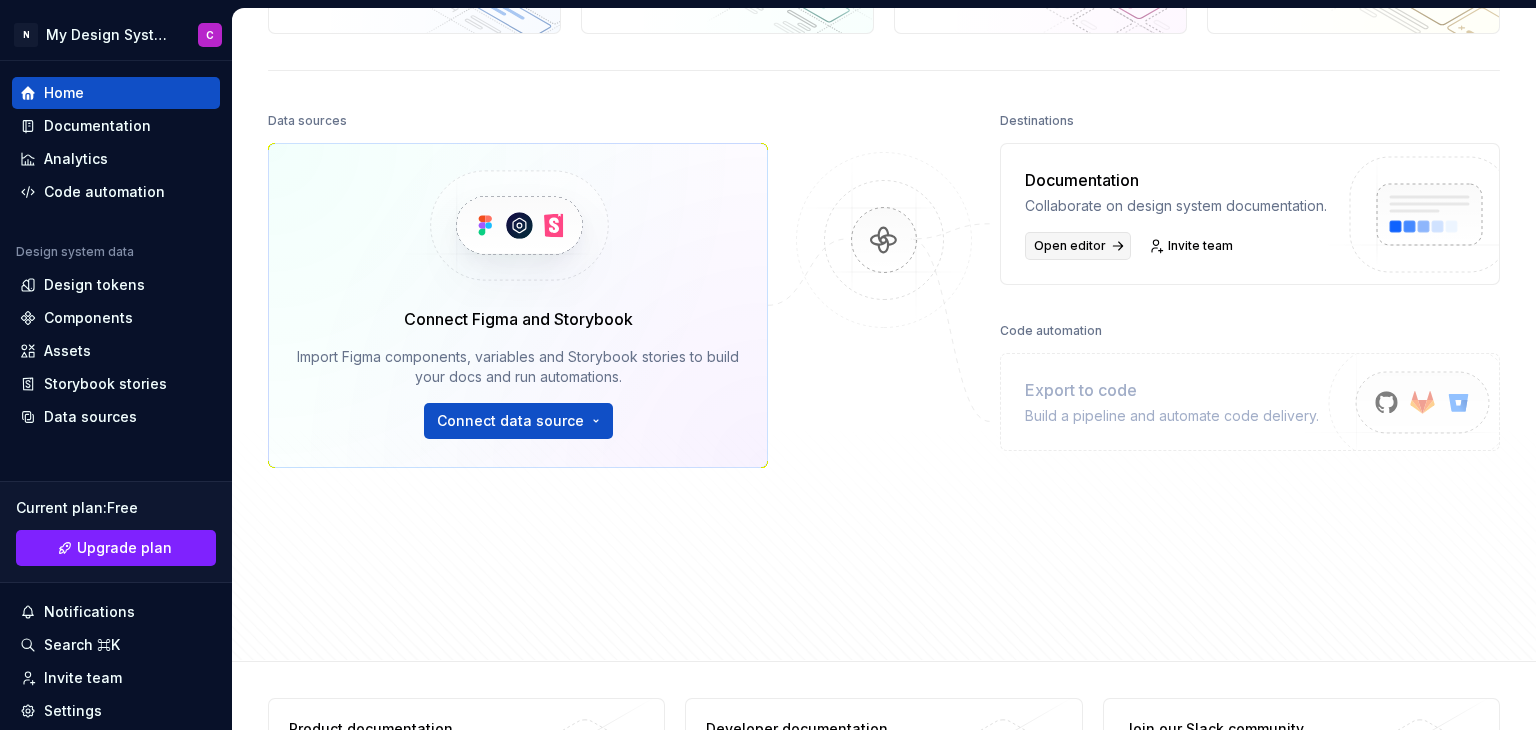 click on "Open editor" at bounding box center (1070, 246) 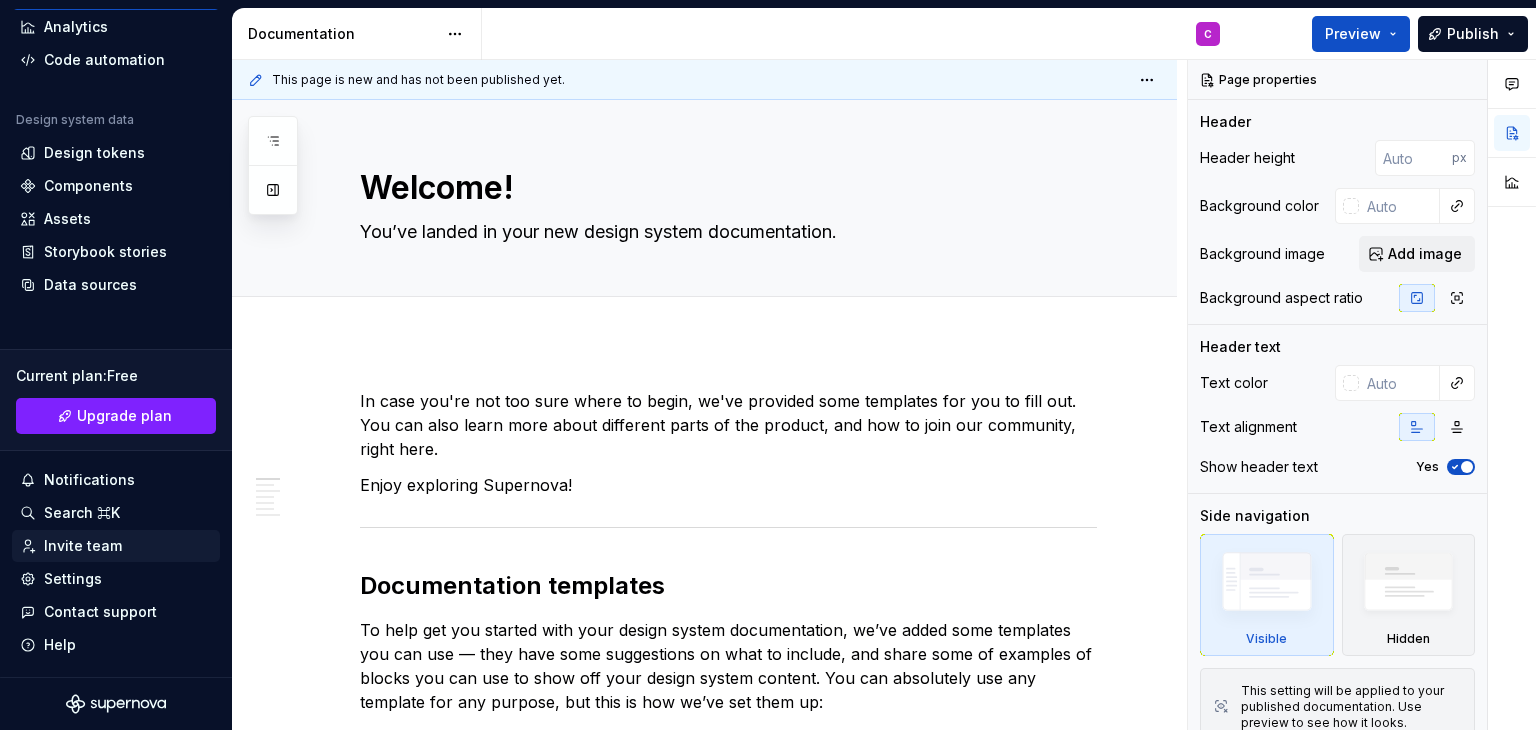 scroll, scrollTop: 0, scrollLeft: 0, axis: both 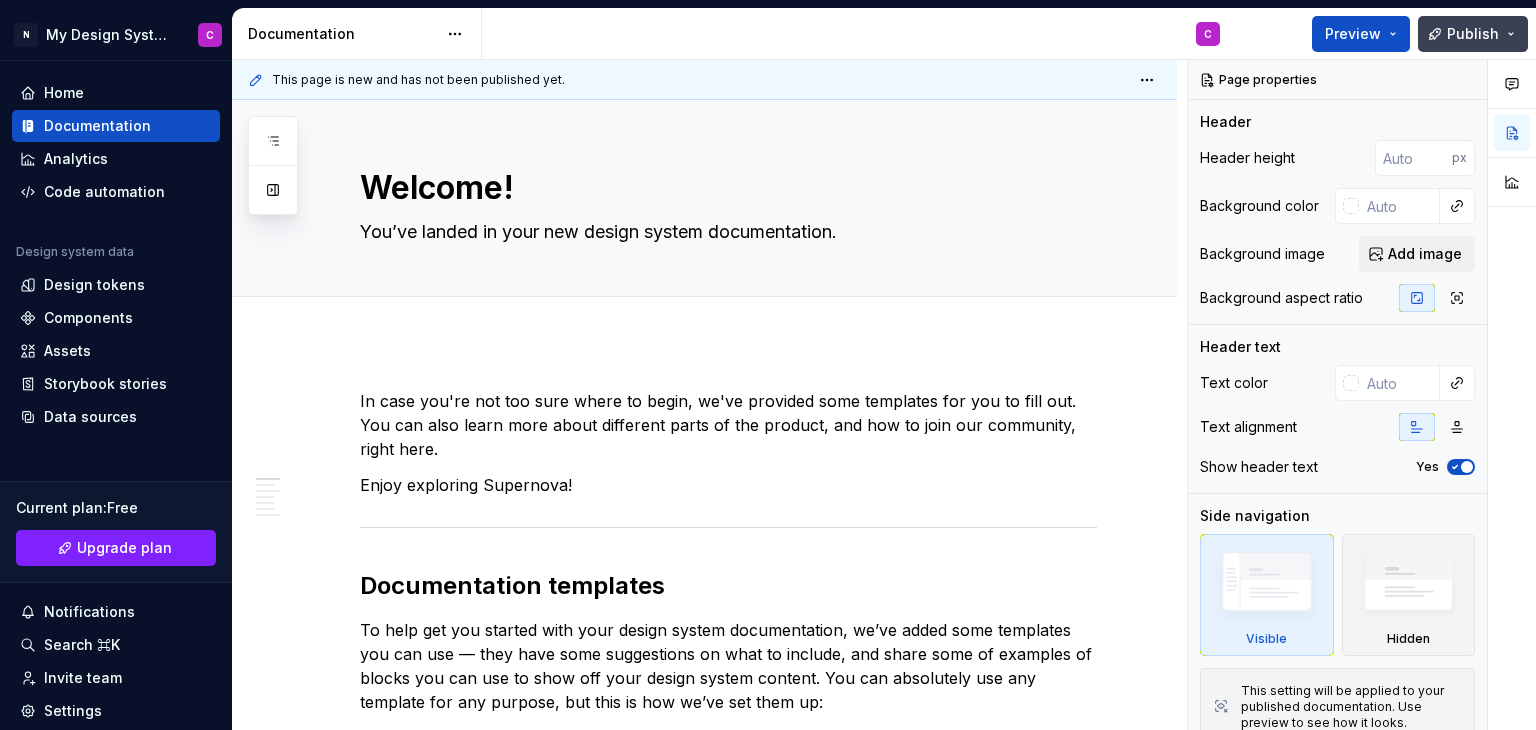 click on "Publish" at bounding box center (1473, 34) 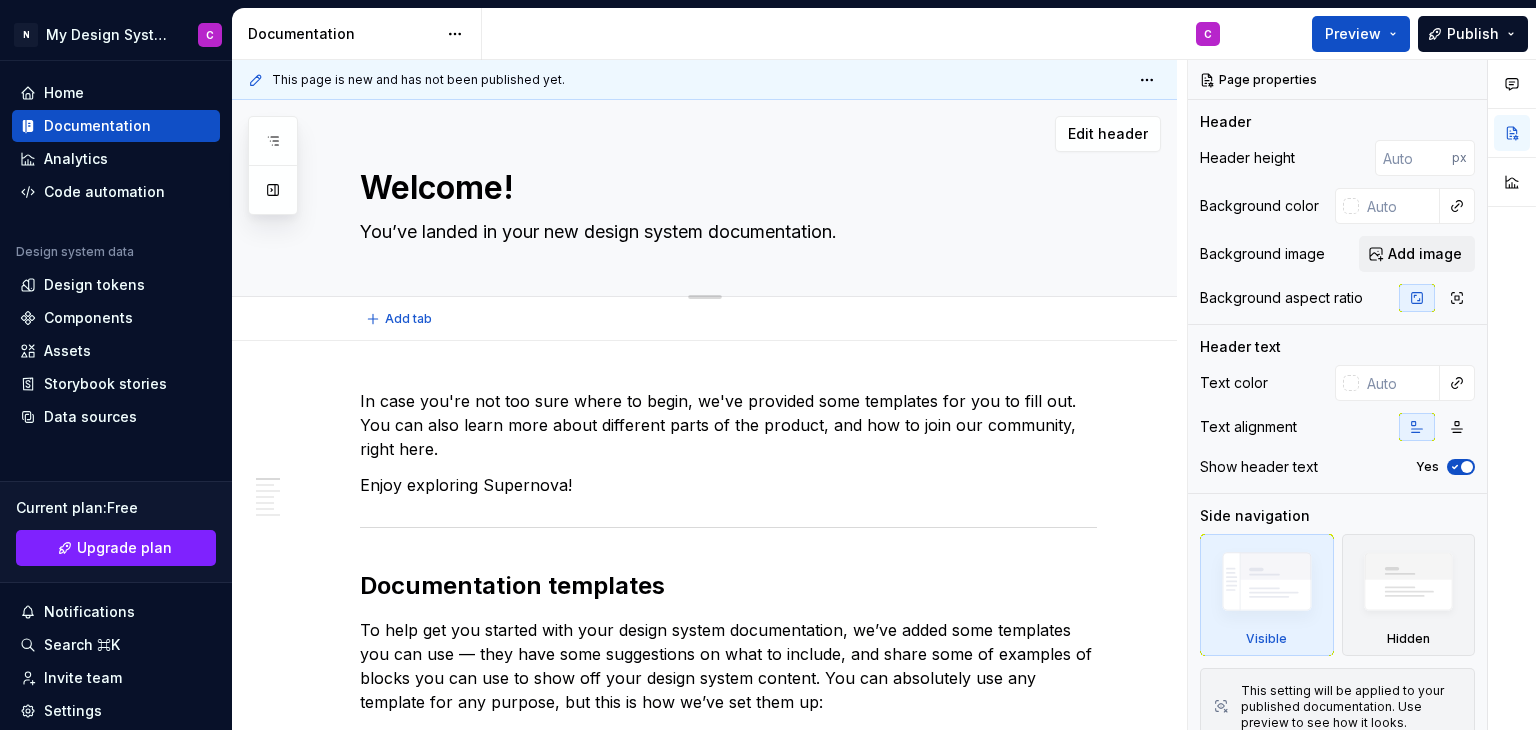 click on "Welcome!" at bounding box center [724, 188] 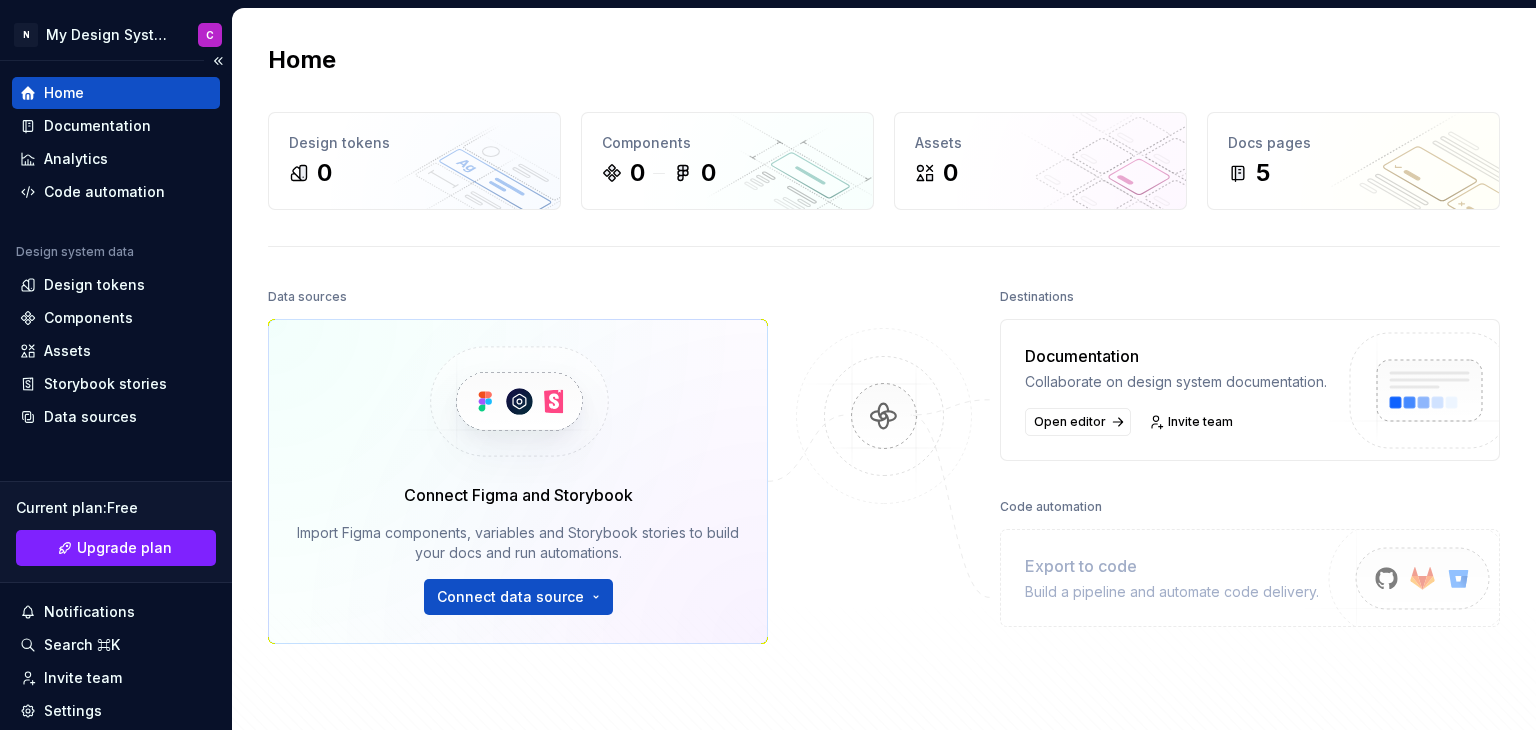 click on "Home" at bounding box center (64, 93) 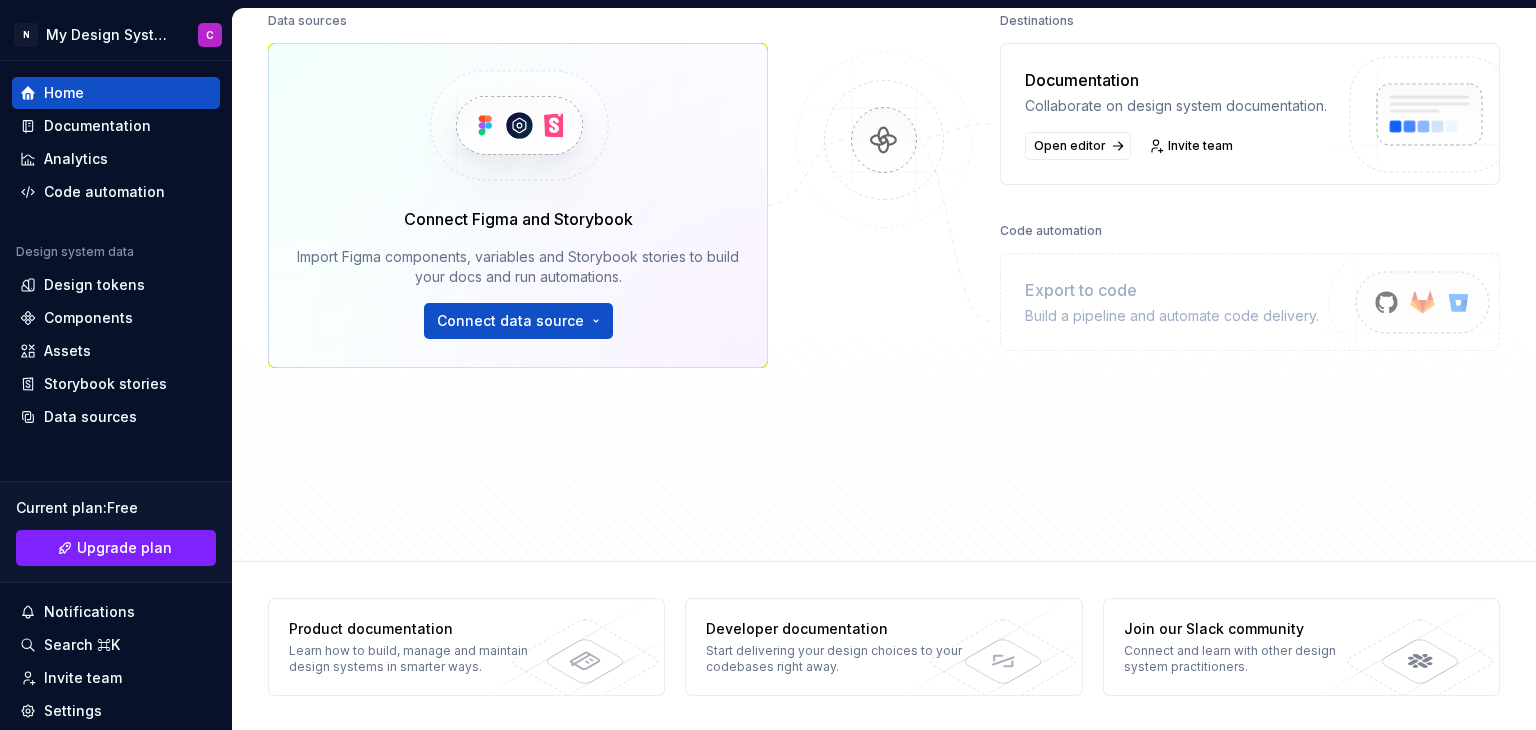 scroll, scrollTop: 0, scrollLeft: 0, axis: both 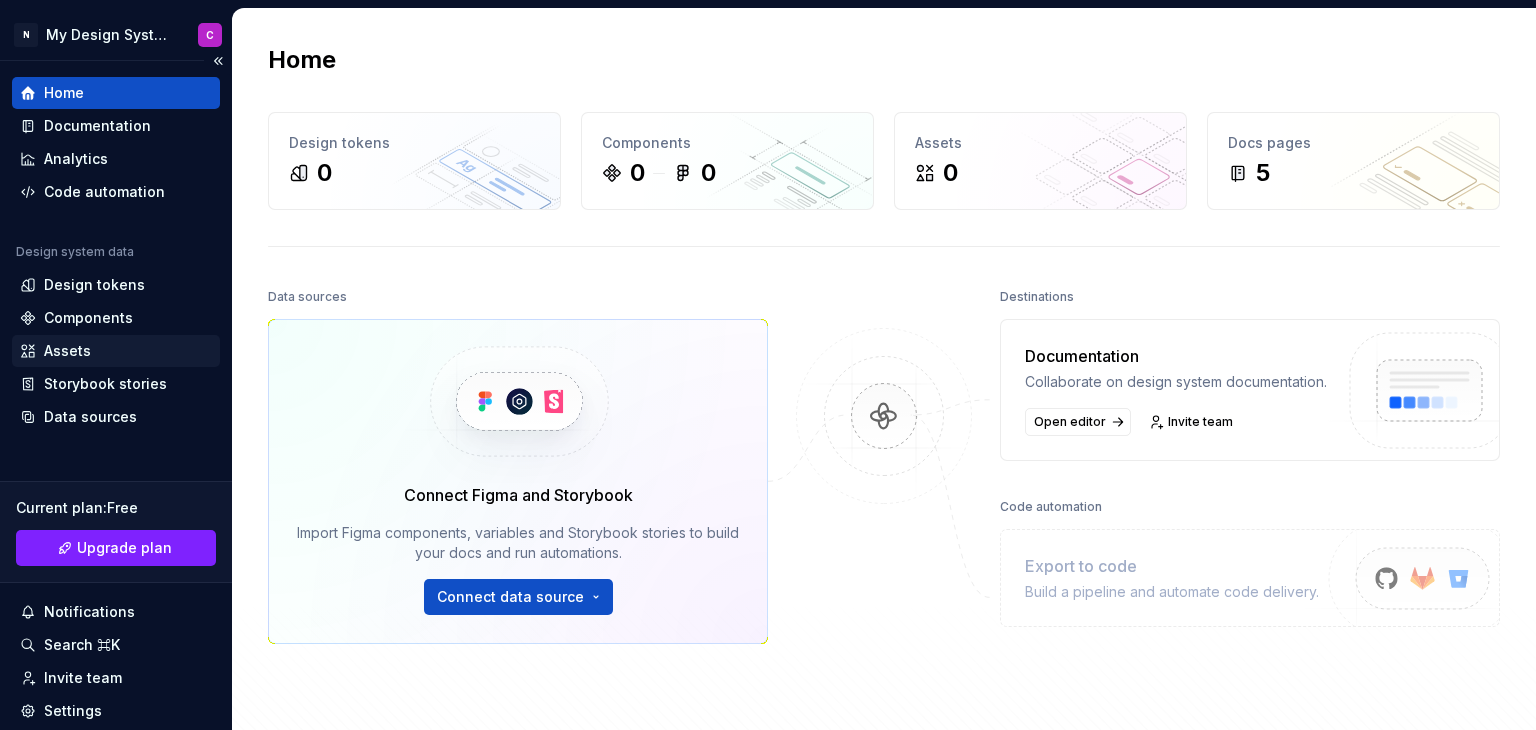 click on "Assets" at bounding box center (116, 351) 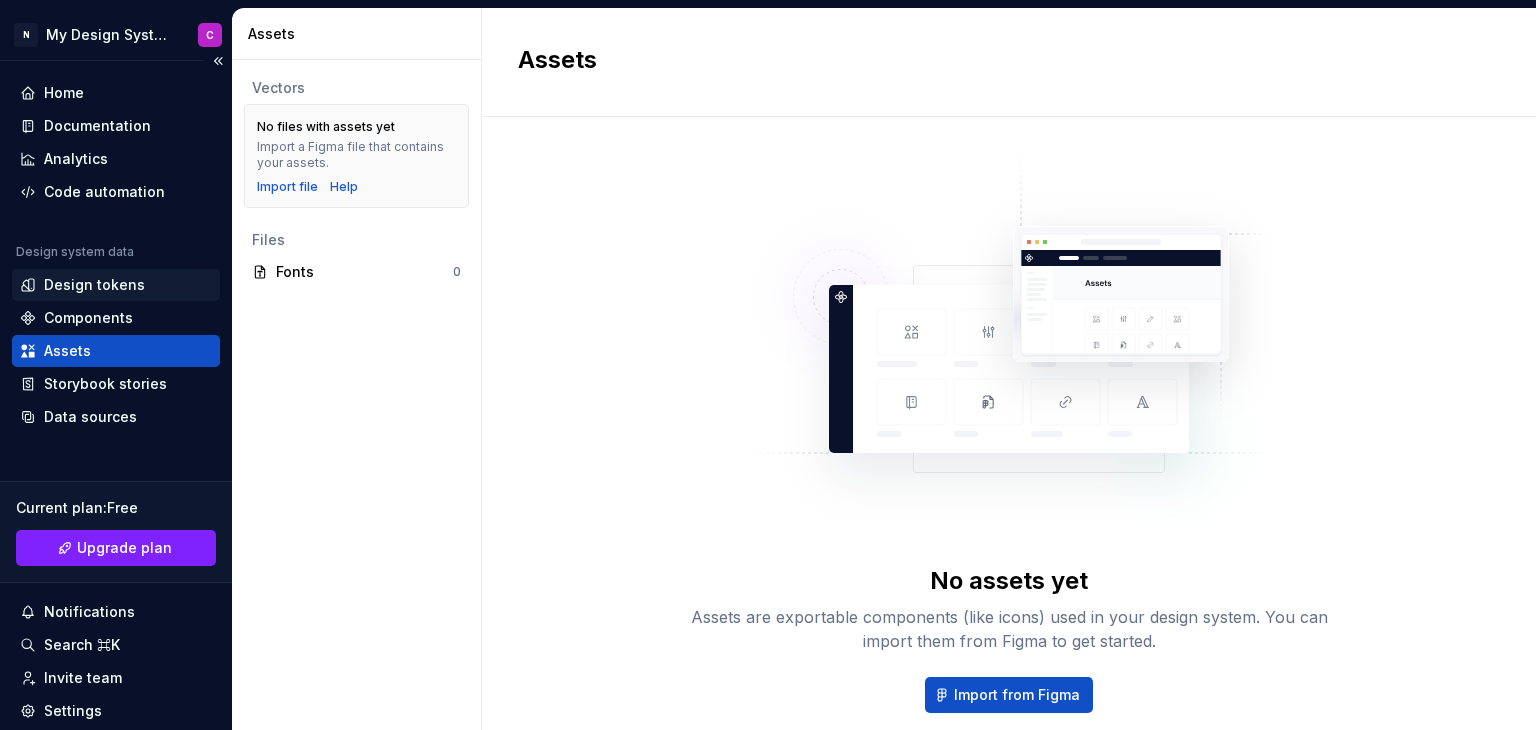 click on "Design tokens" at bounding box center [94, 285] 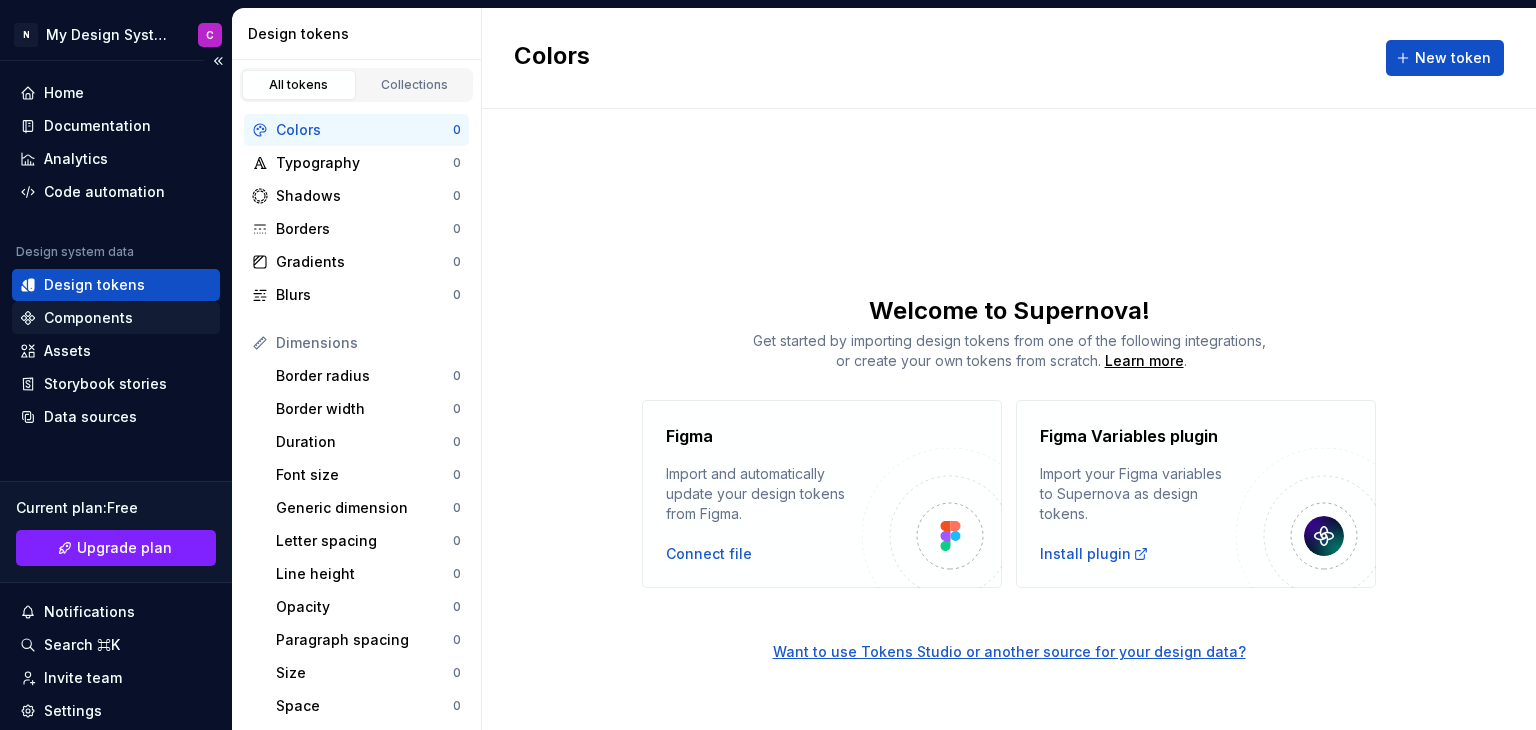 click on "Components" at bounding box center (88, 318) 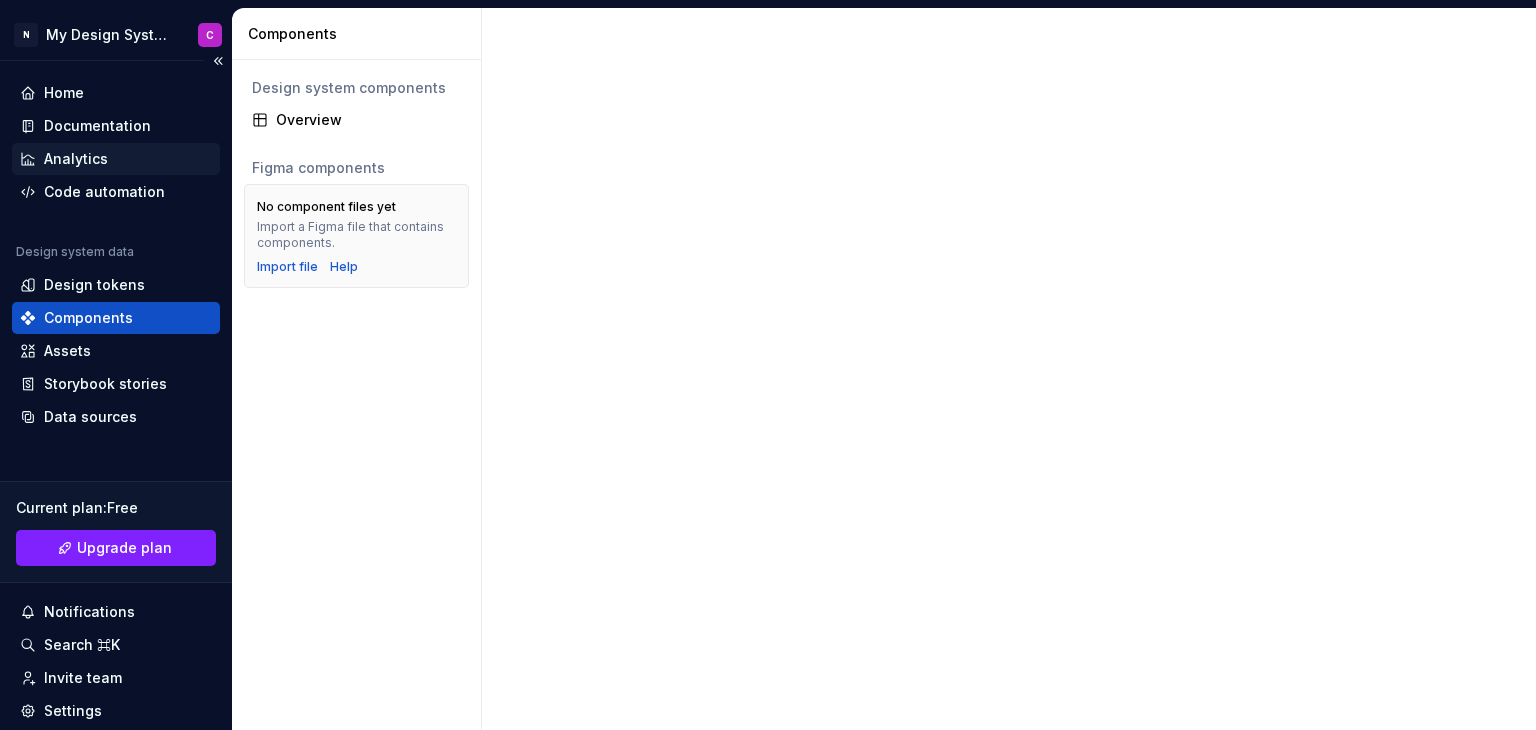 click on "Analytics" at bounding box center (116, 159) 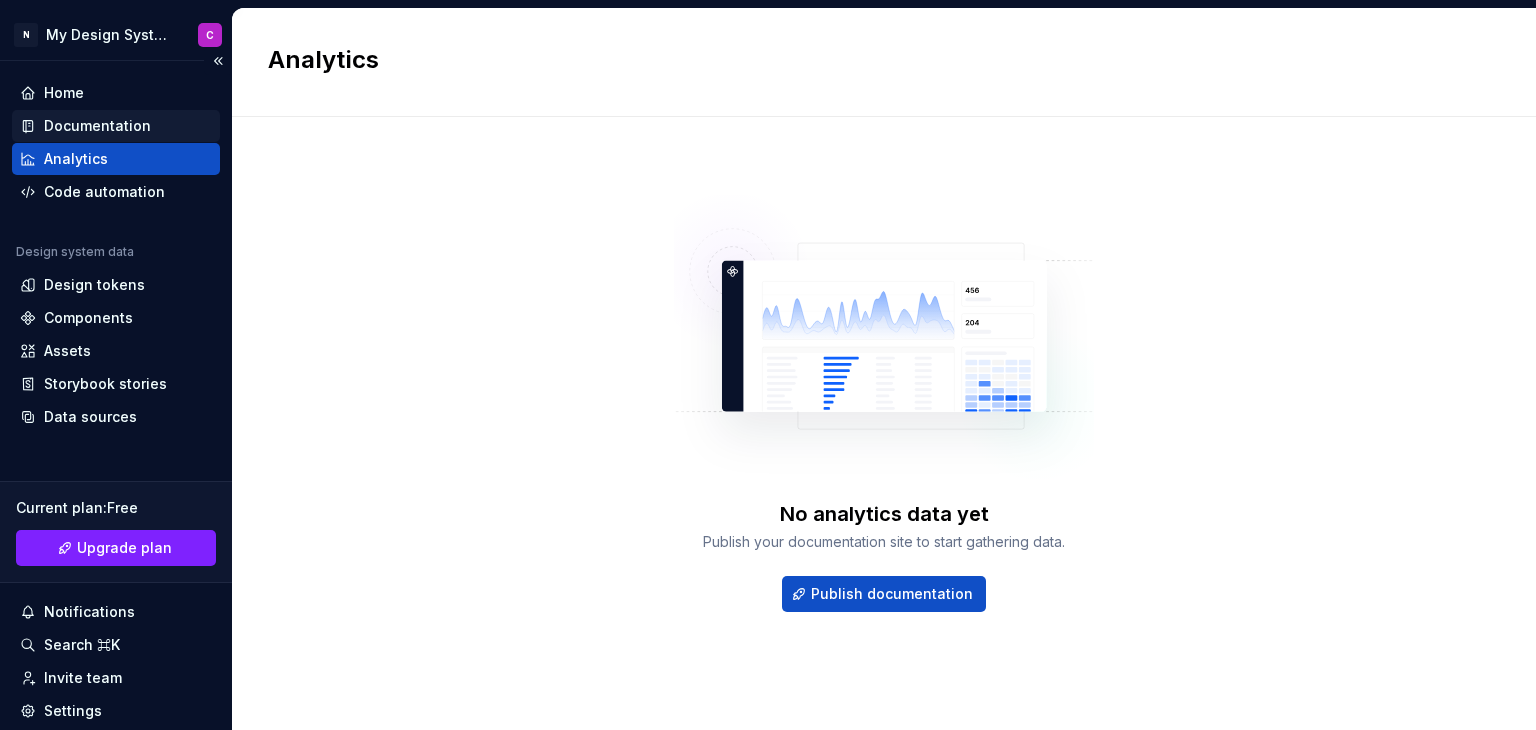 click on "Documentation" at bounding box center (97, 126) 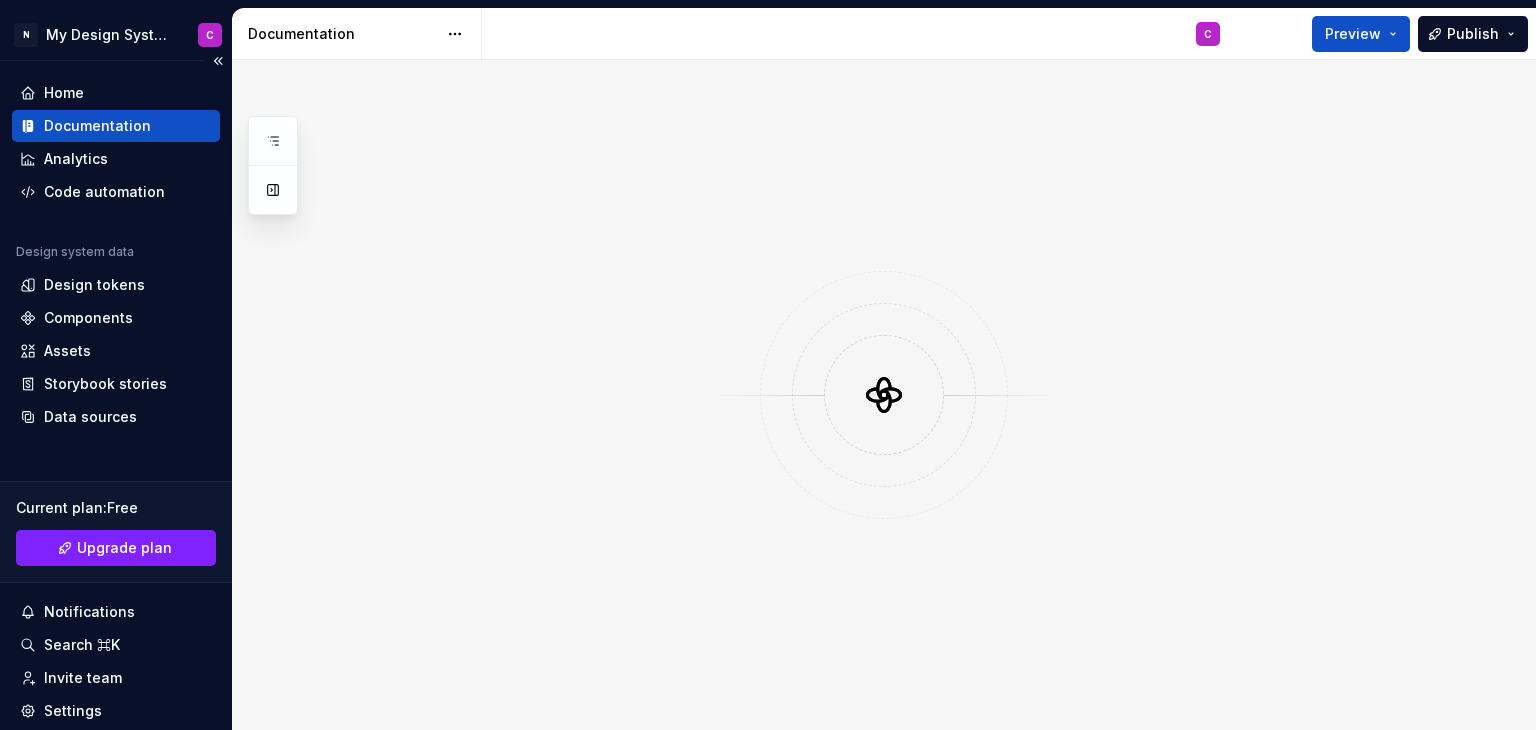type on "*" 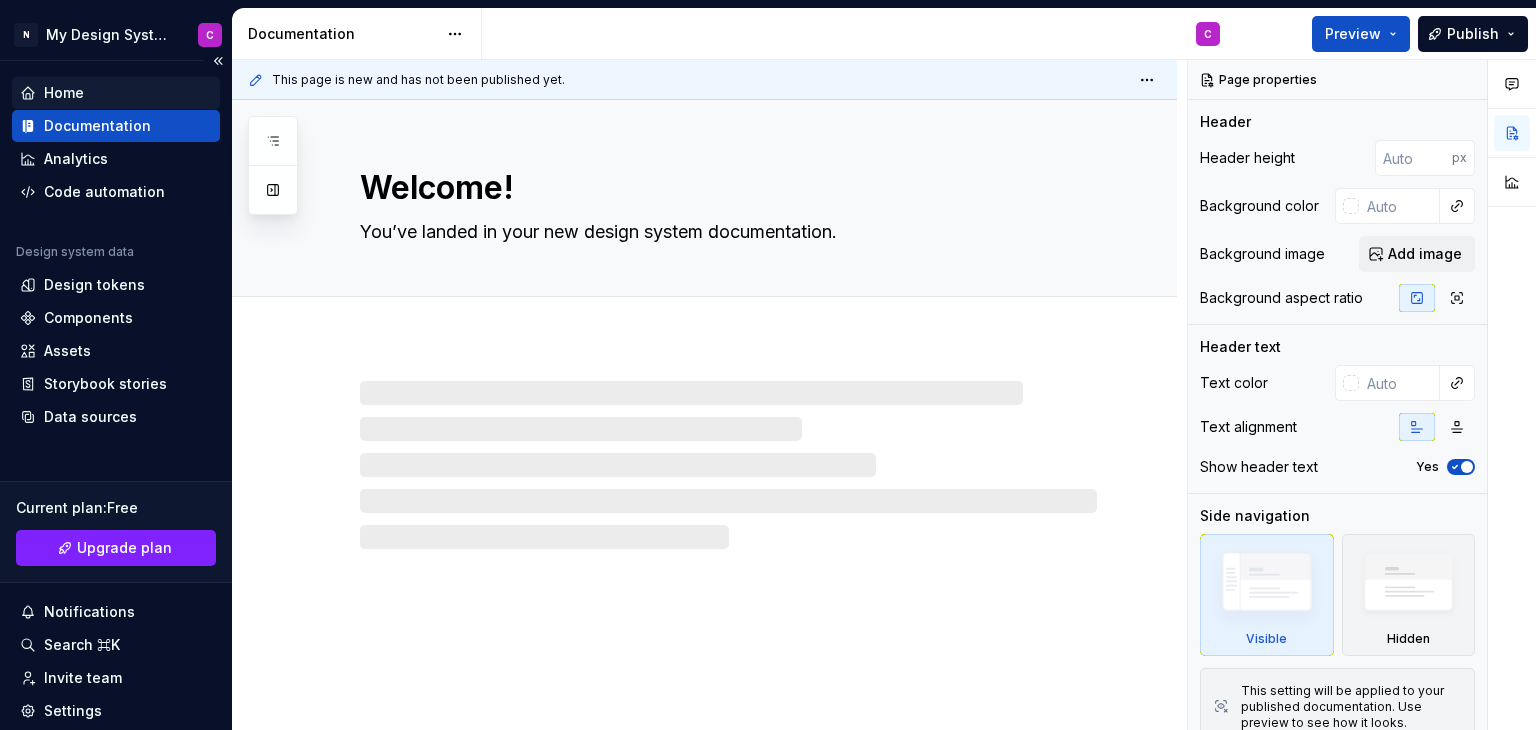 click on "Home" at bounding box center [64, 93] 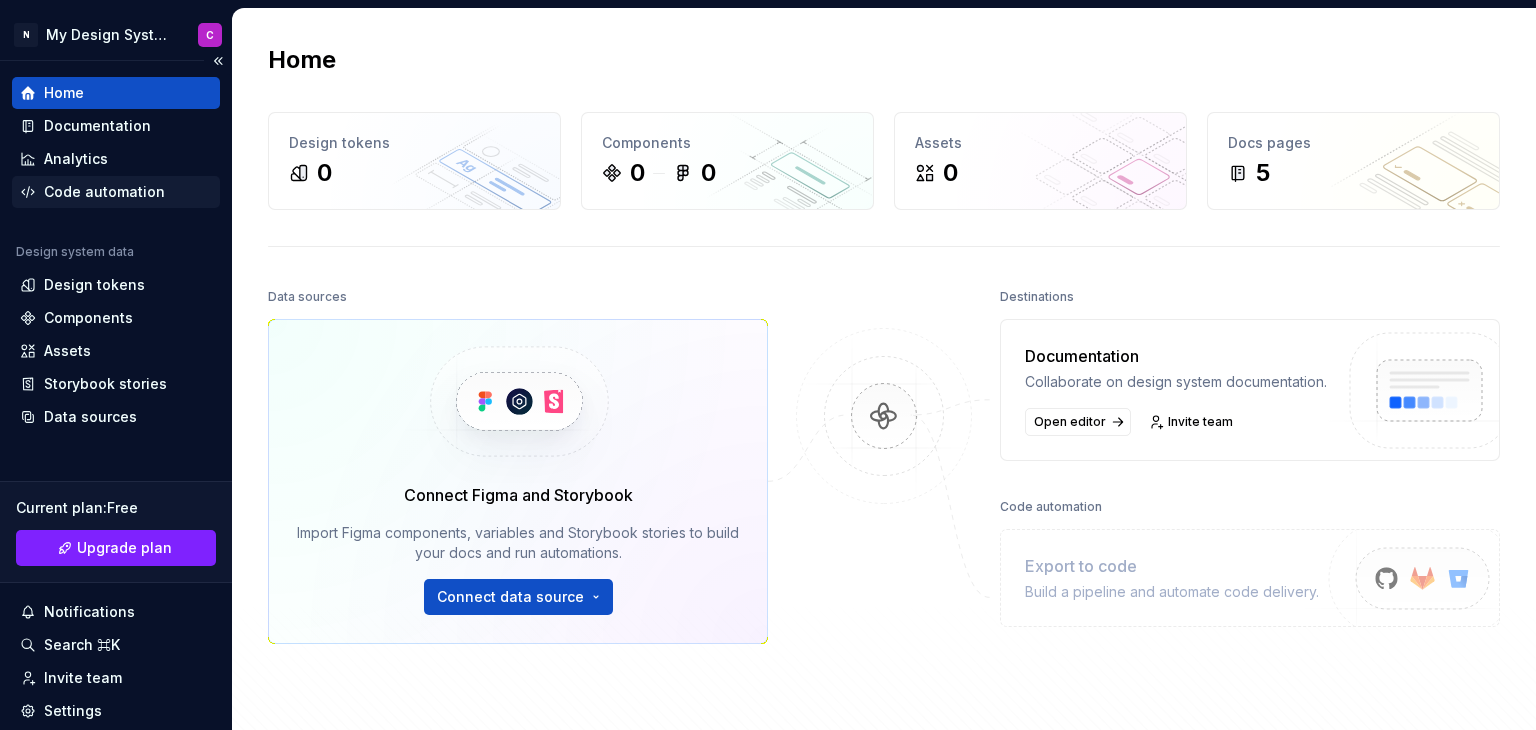 click on "Code automation" at bounding box center [104, 192] 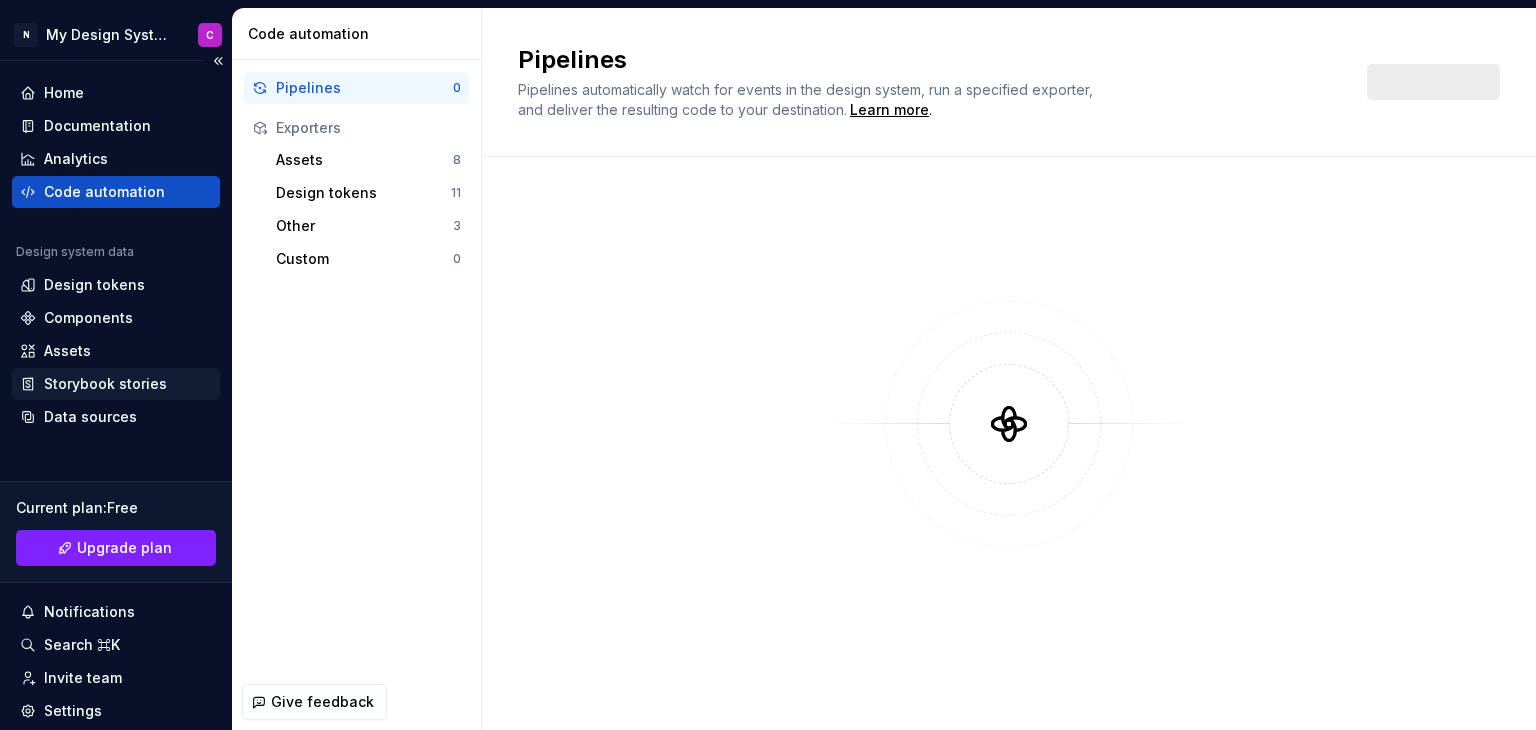 click on "Storybook stories" at bounding box center [105, 384] 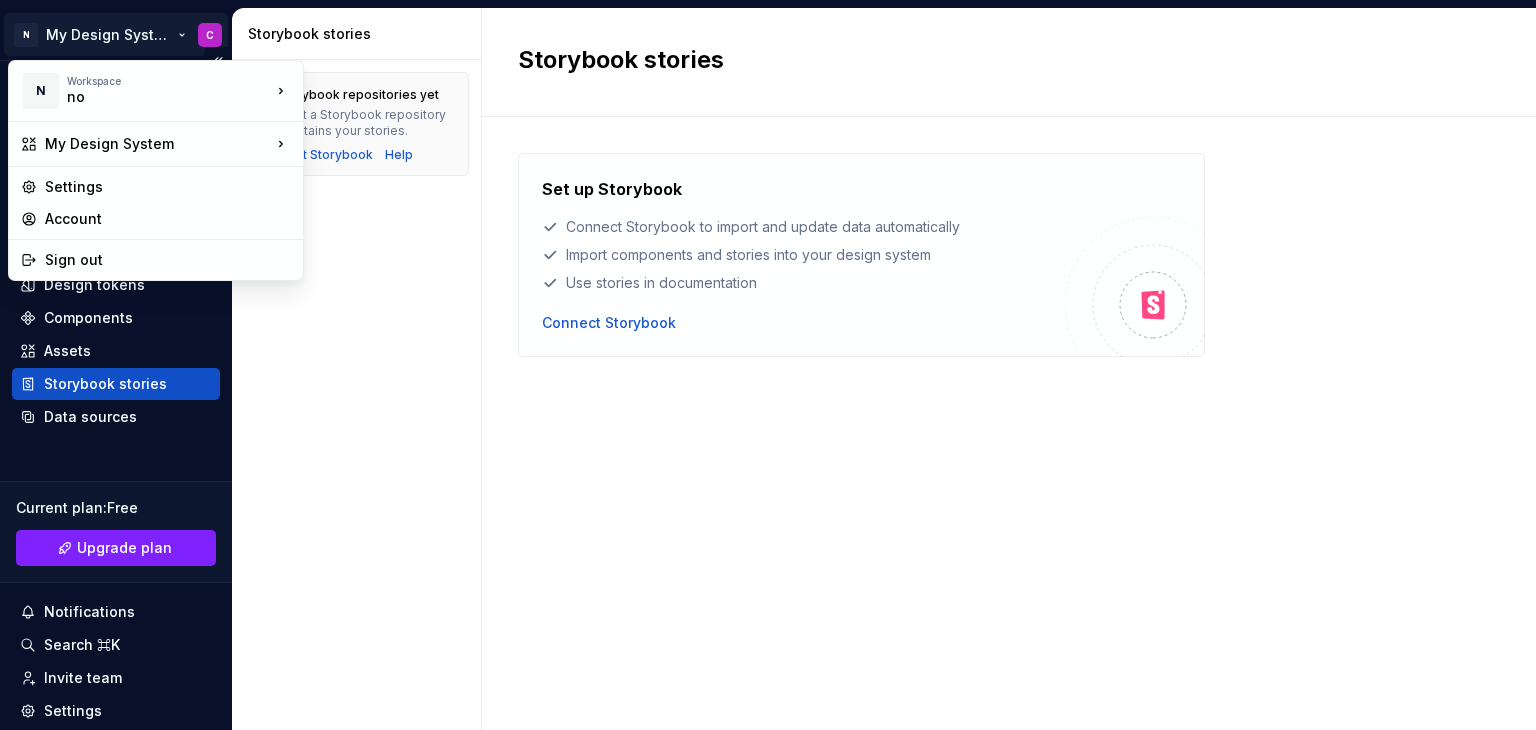 click on "N My Design System C Home Documentation Analytics Code automation Design system data Design tokens Components Assets Storybook stories Data sources Current plan :  Free Upgrade plan Notifications Search ⌘K Invite team Settings Contact support Help Storybook stories No Storybook repositories yet Connect a Storybook repository that contains your stories. Connect Storybook Help Storybook stories Set up Storybook Connect Storybook to import and update data automatically Import components and stories into your design system Use stories in documentation Connect Storybook   * N Workspace no My Design System Settings Account Sign out" at bounding box center (768, 365) 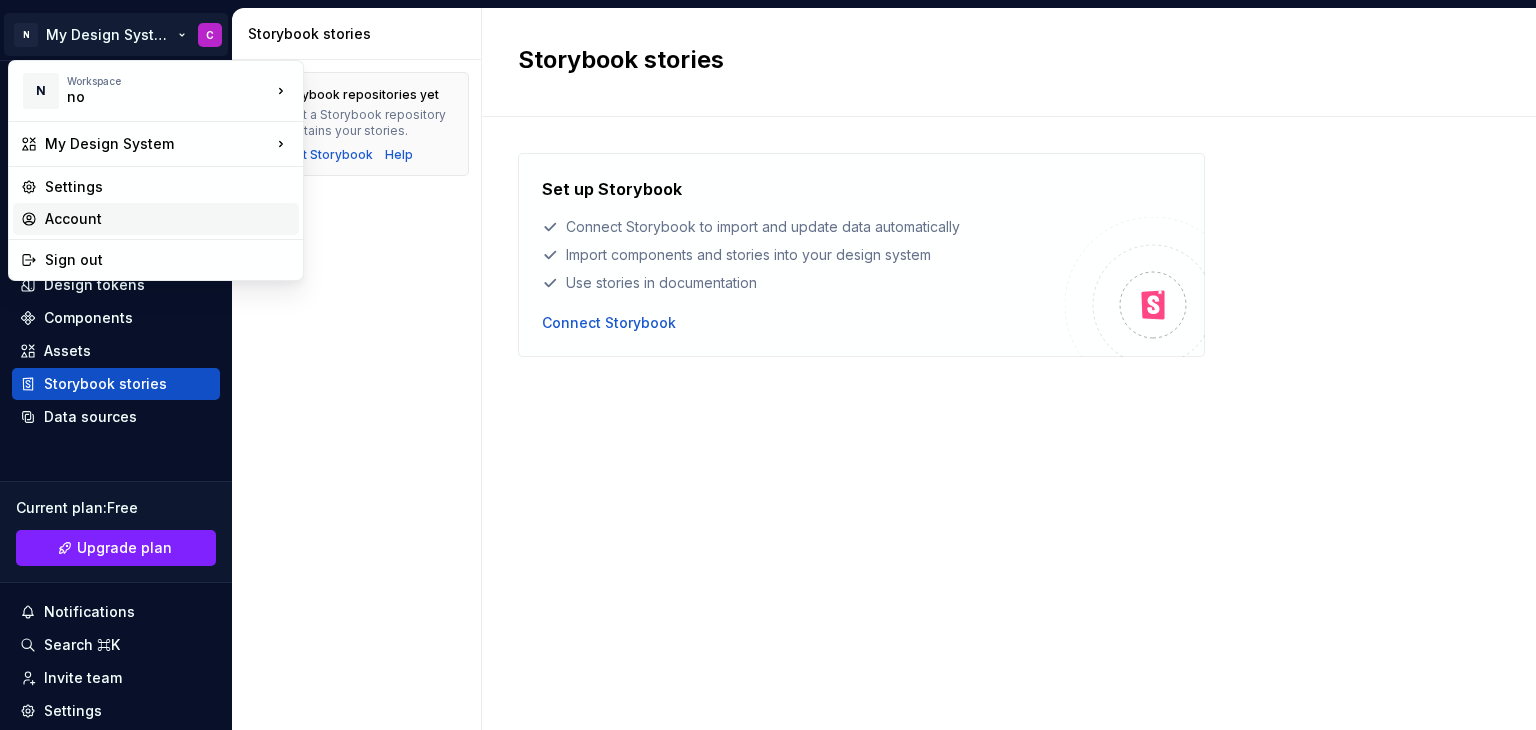 click on "Account" at bounding box center (168, 219) 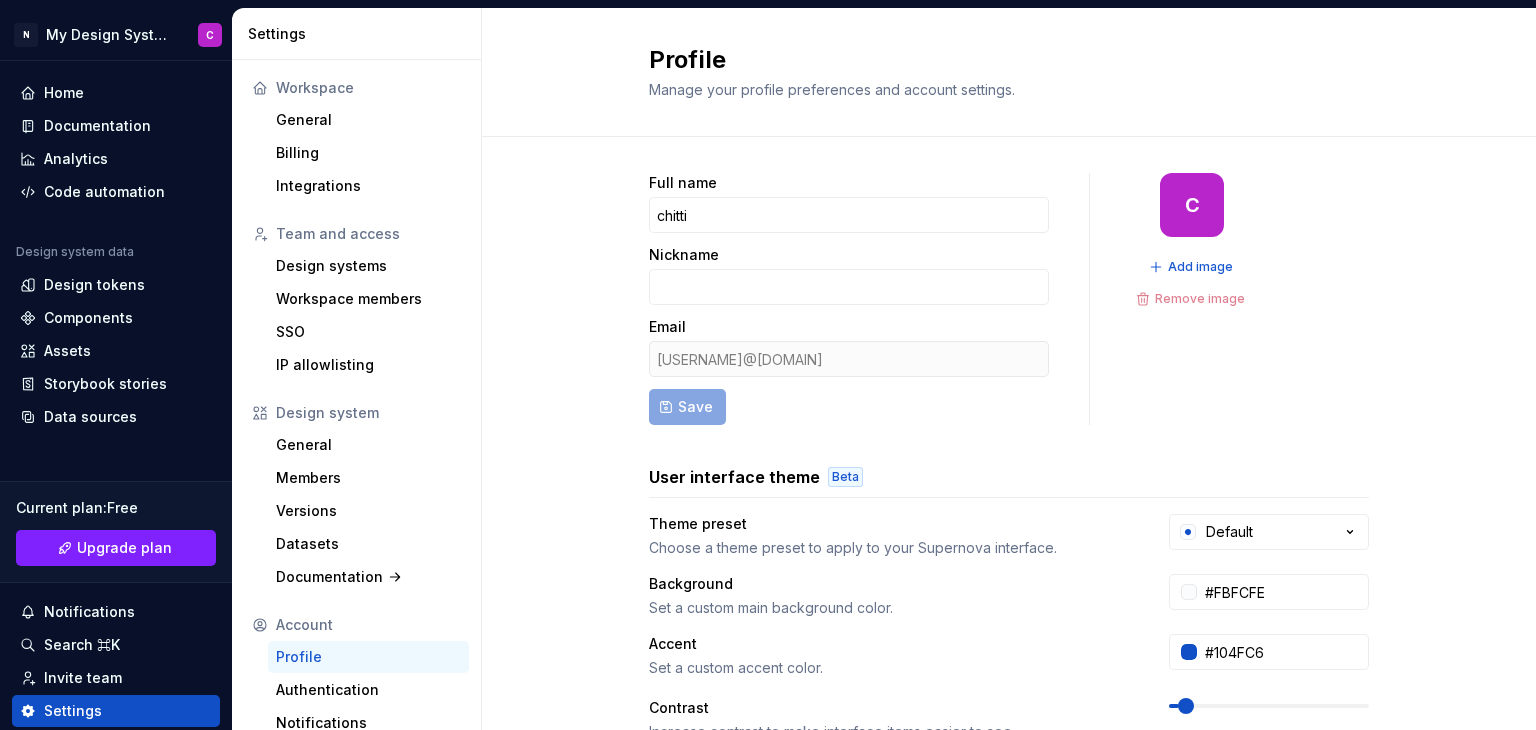 scroll, scrollTop: 21, scrollLeft: 0, axis: vertical 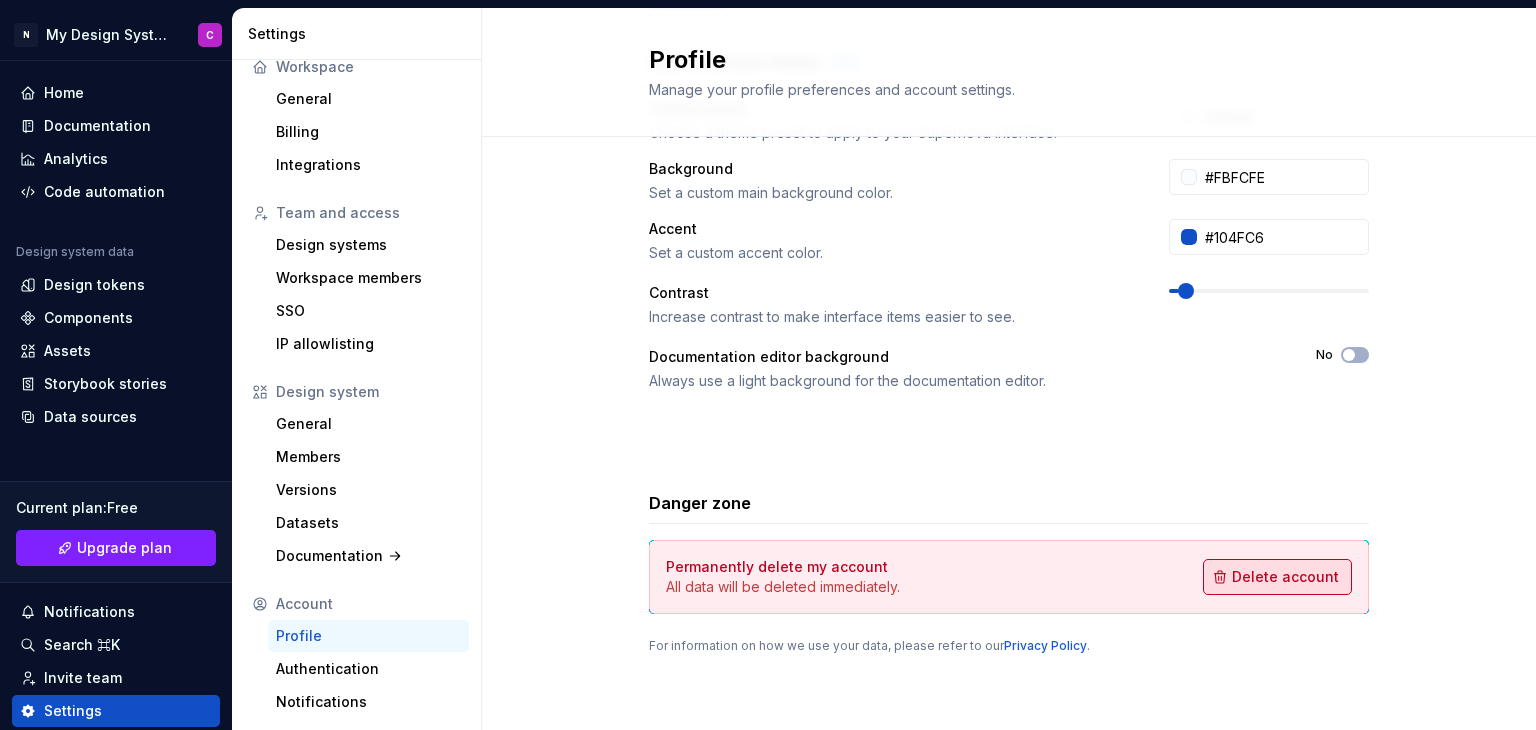 click on "Delete account" at bounding box center [1285, 577] 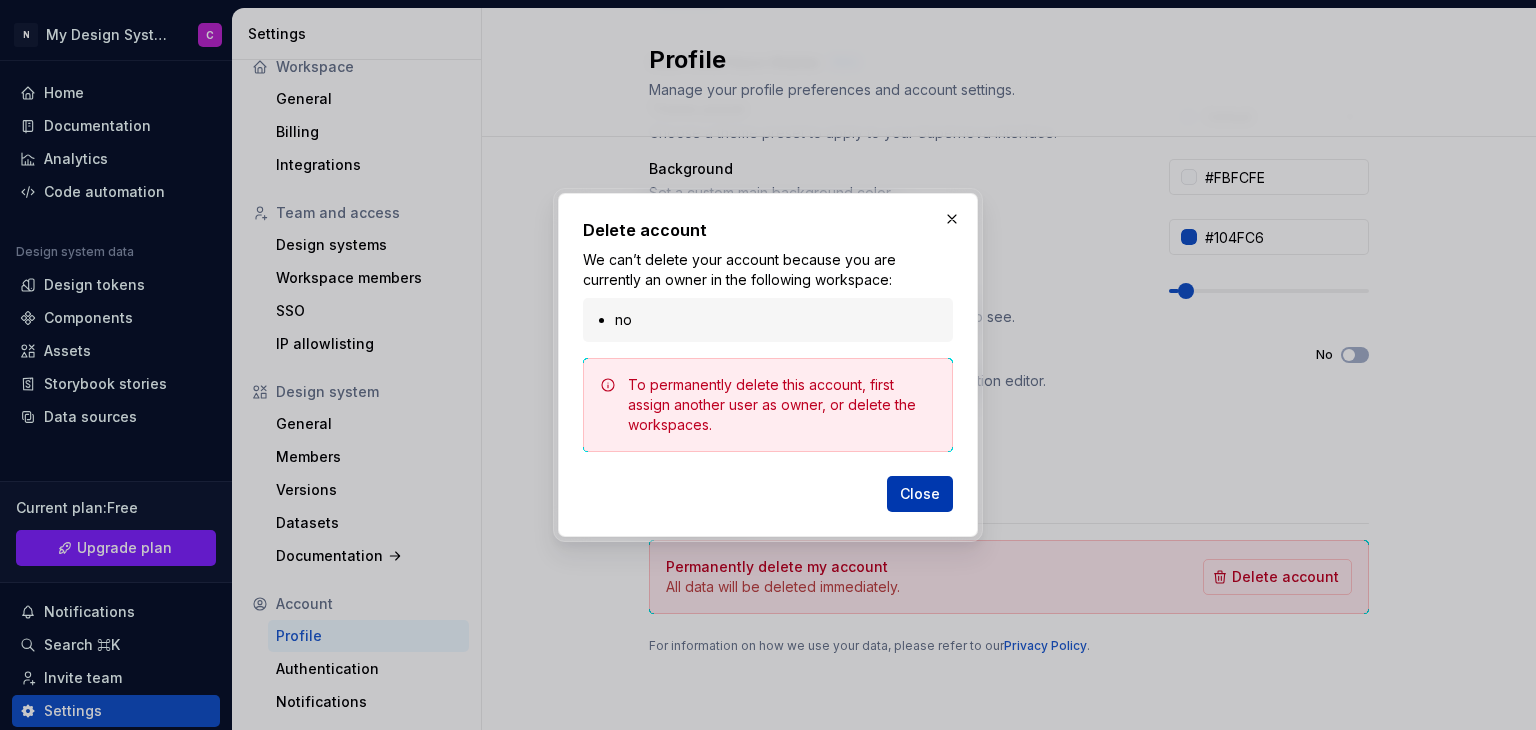 click on "Close" at bounding box center [920, 494] 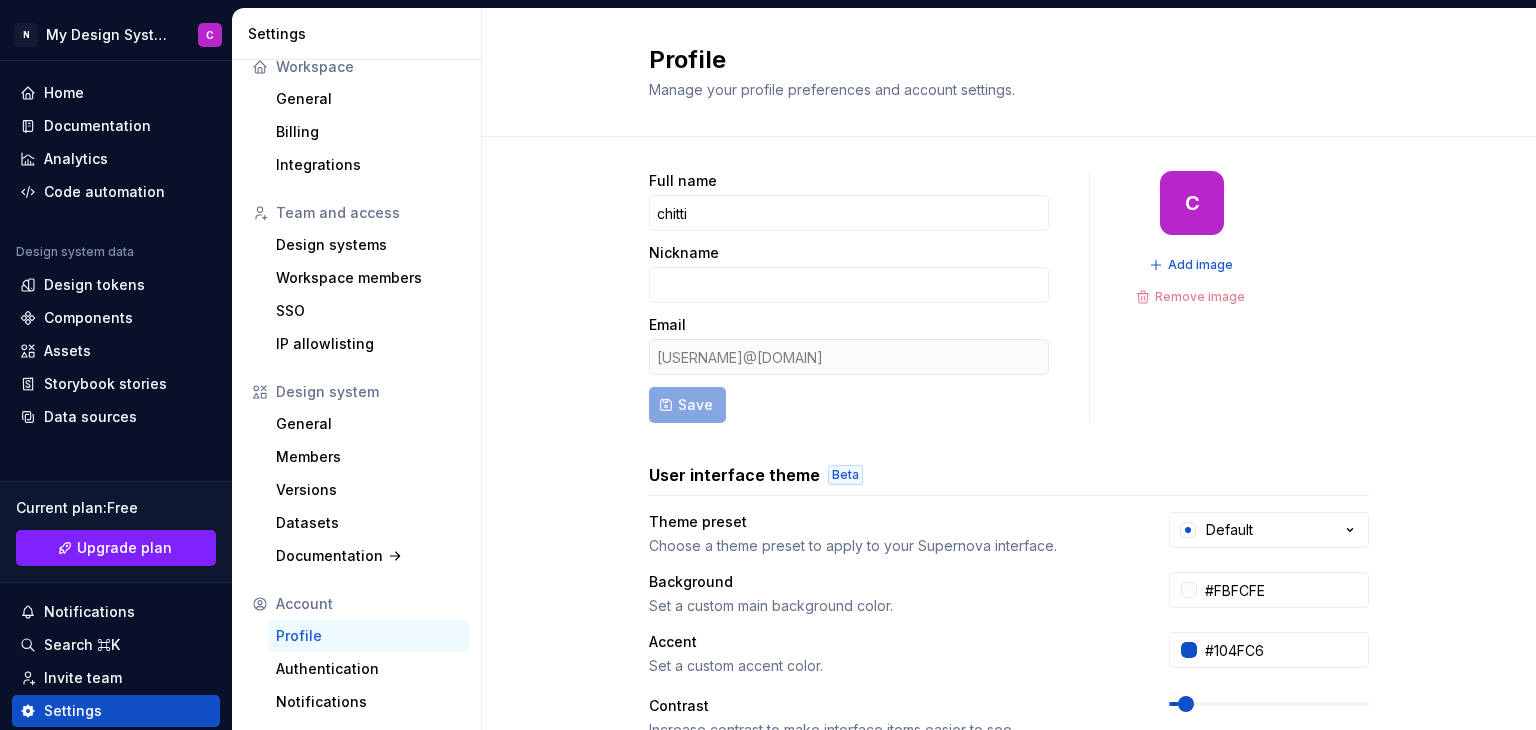 scroll, scrollTop: 0, scrollLeft: 0, axis: both 